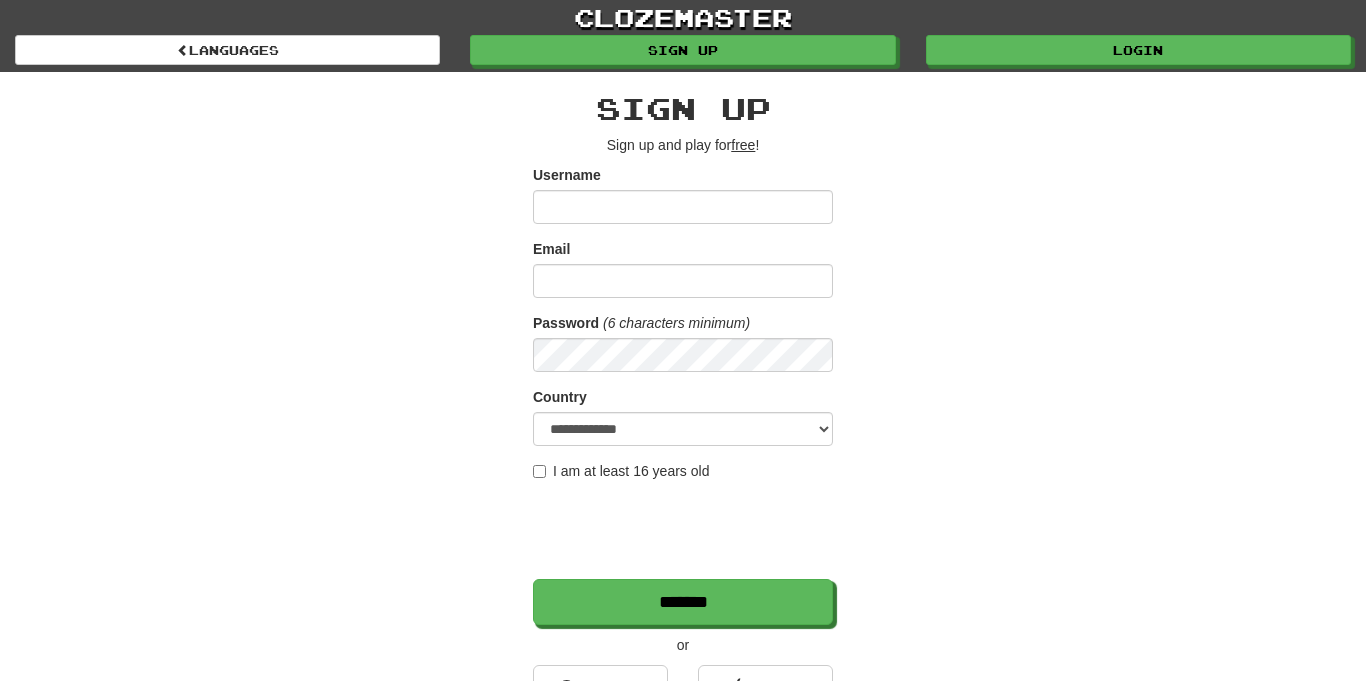 scroll, scrollTop: 0, scrollLeft: 0, axis: both 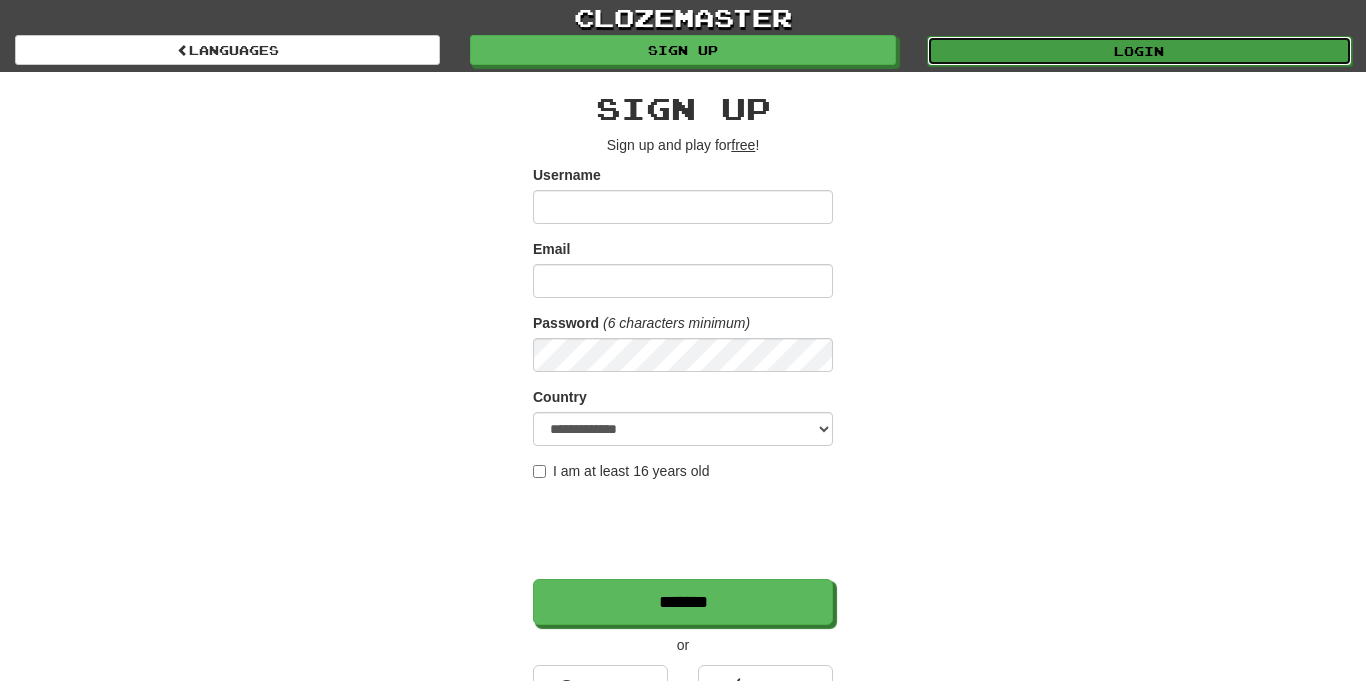 click on "Login" at bounding box center [1139, 51] 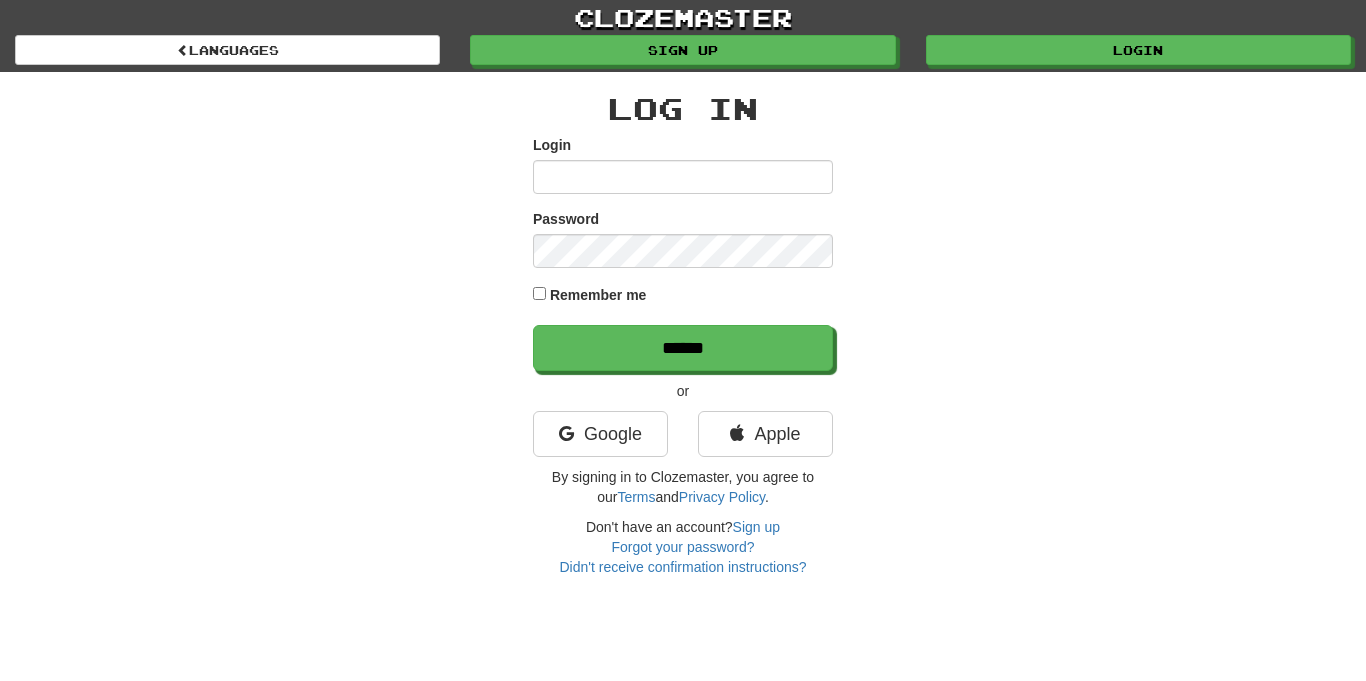 scroll, scrollTop: 0, scrollLeft: 0, axis: both 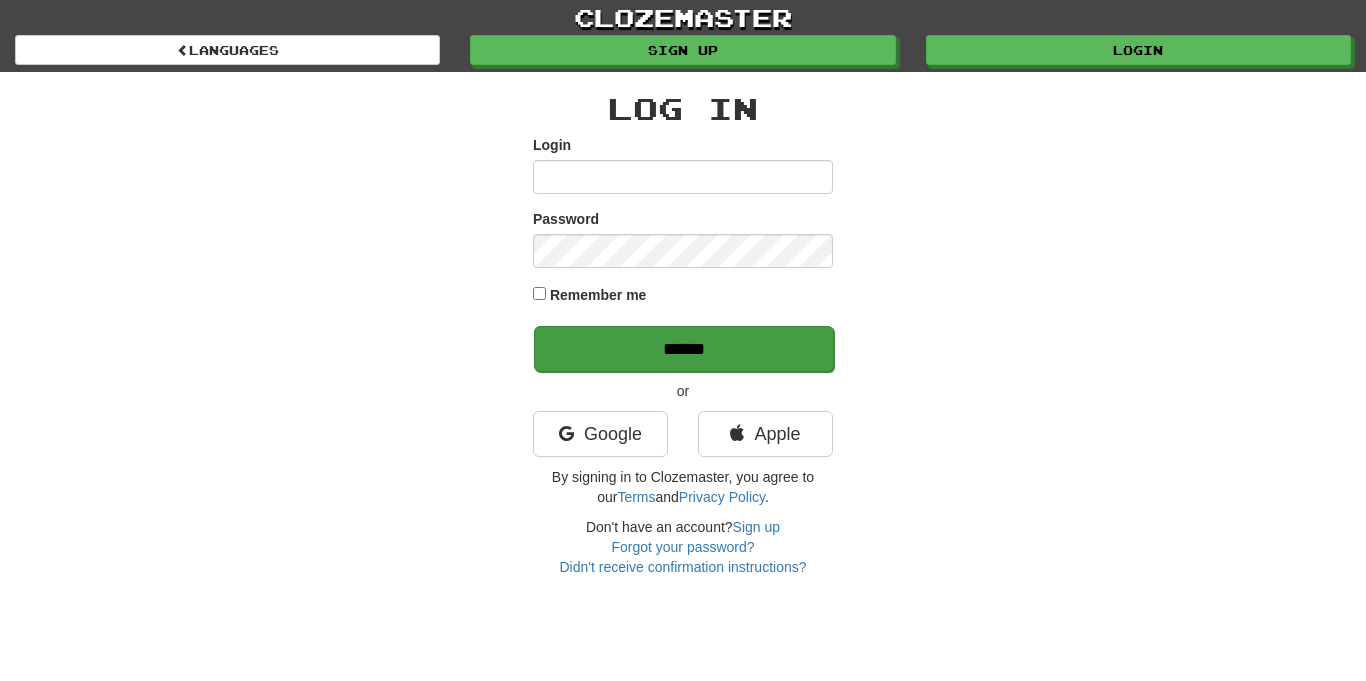 type on "**********" 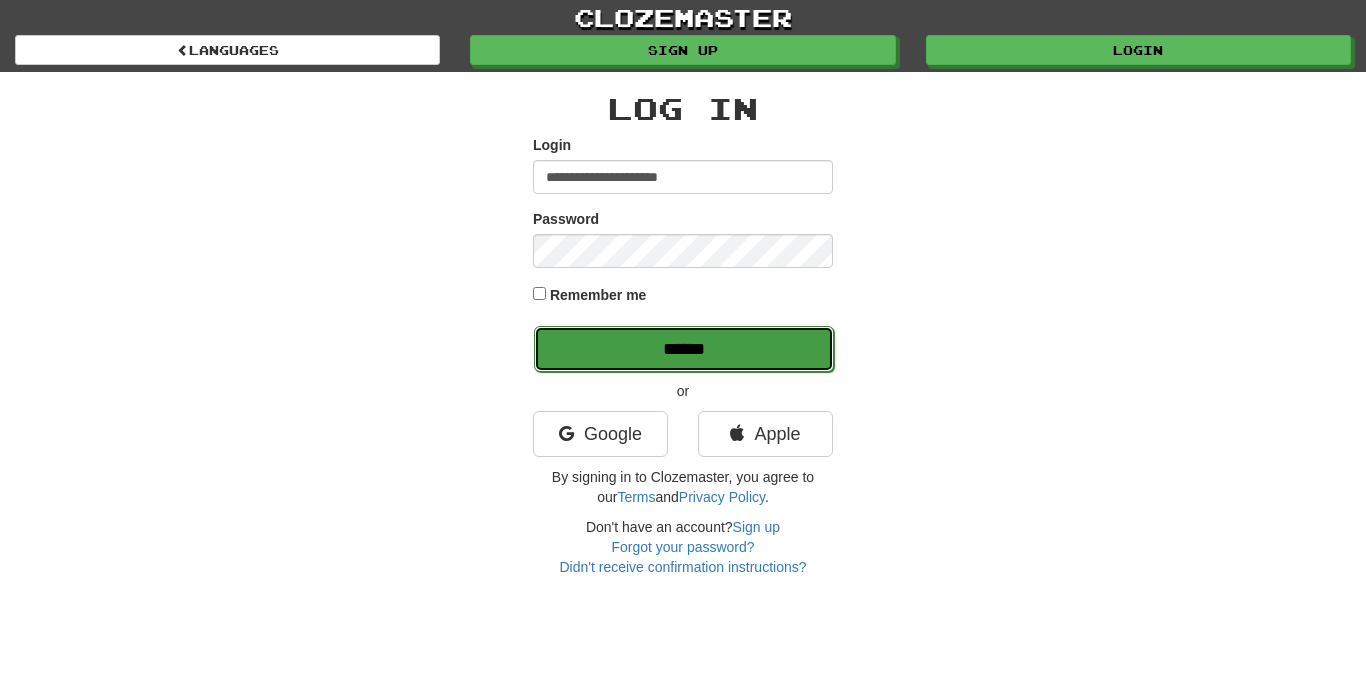 click on "******" at bounding box center (684, 349) 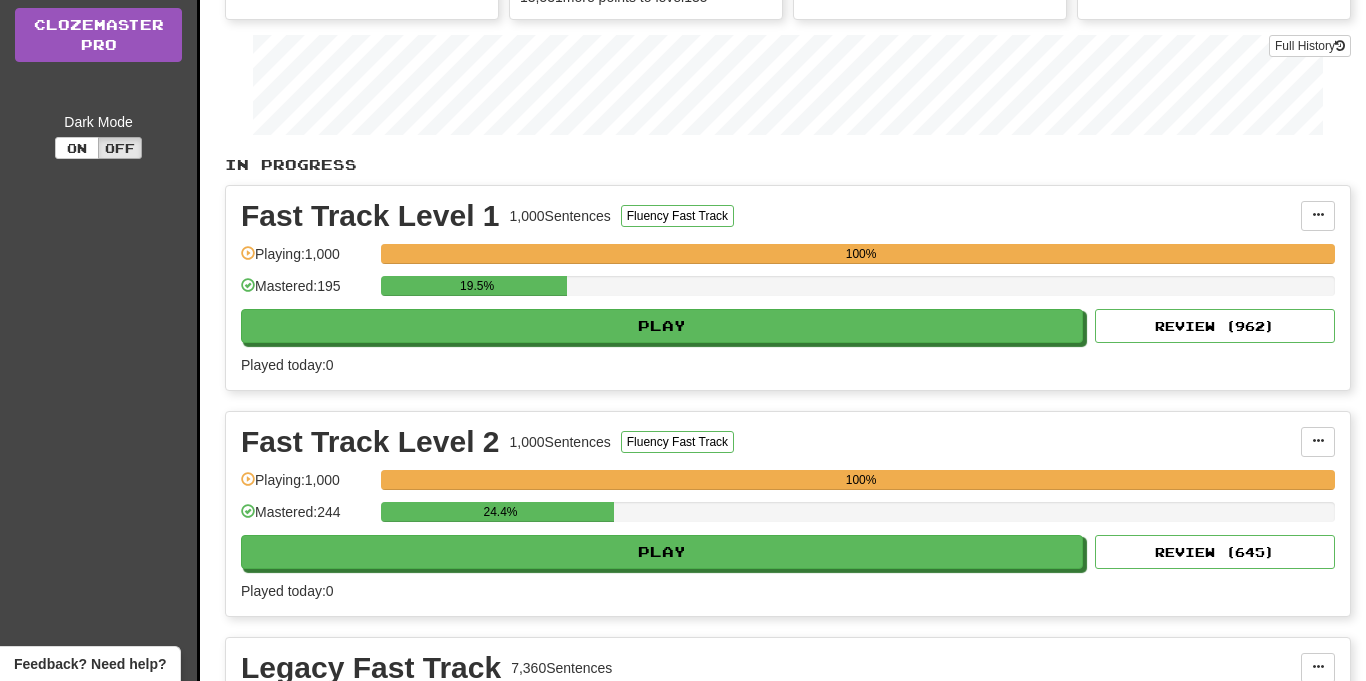 scroll, scrollTop: 278, scrollLeft: 0, axis: vertical 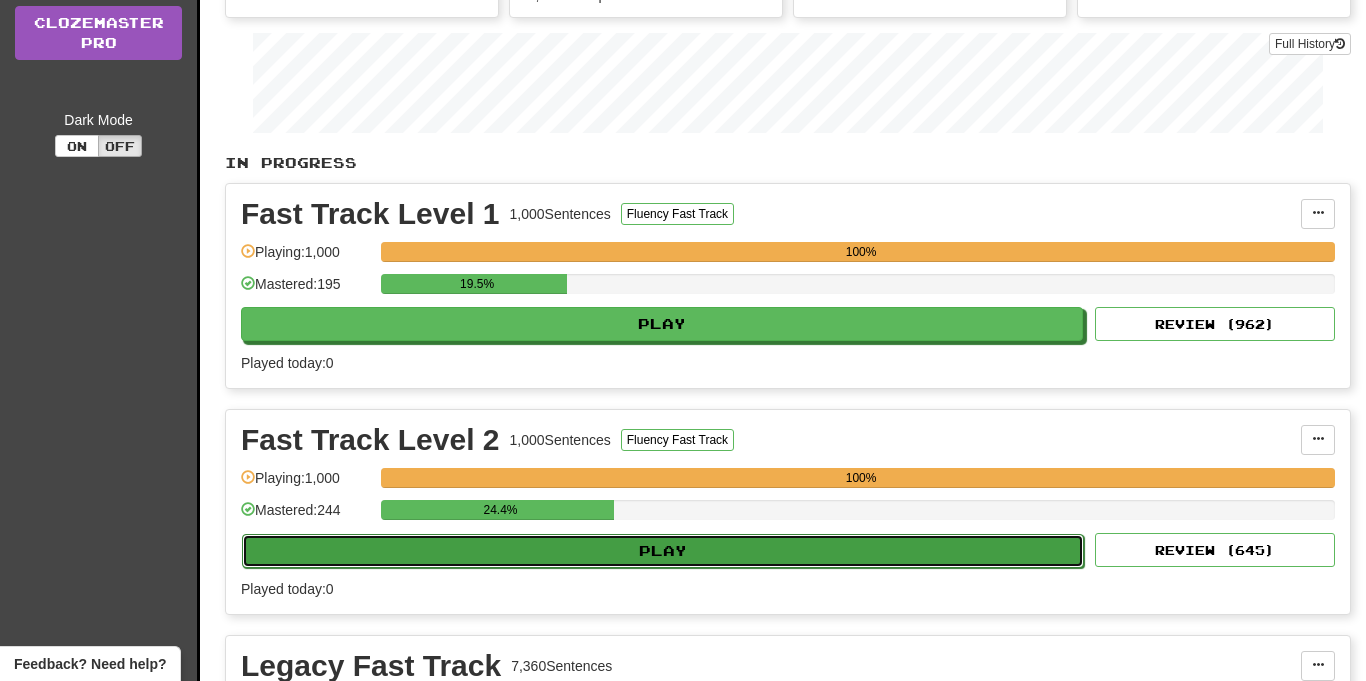 click on "Play" at bounding box center (663, 551) 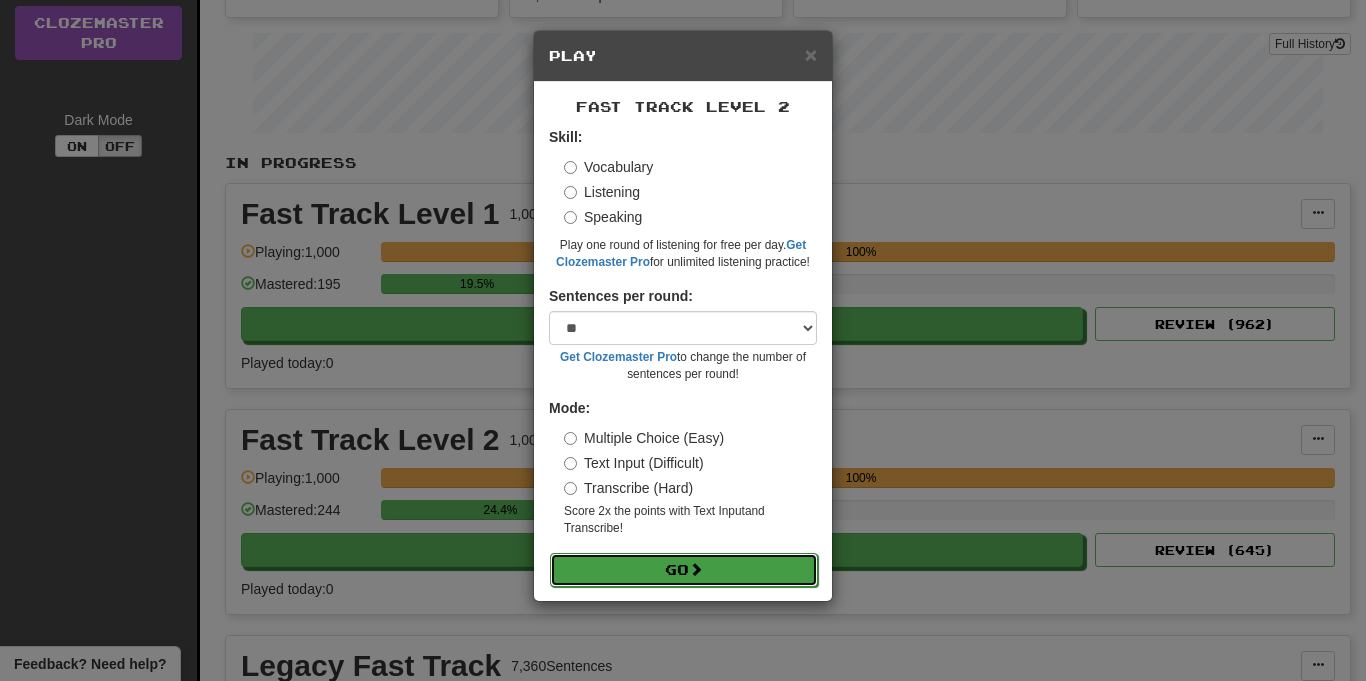 click on "Go" at bounding box center (684, 570) 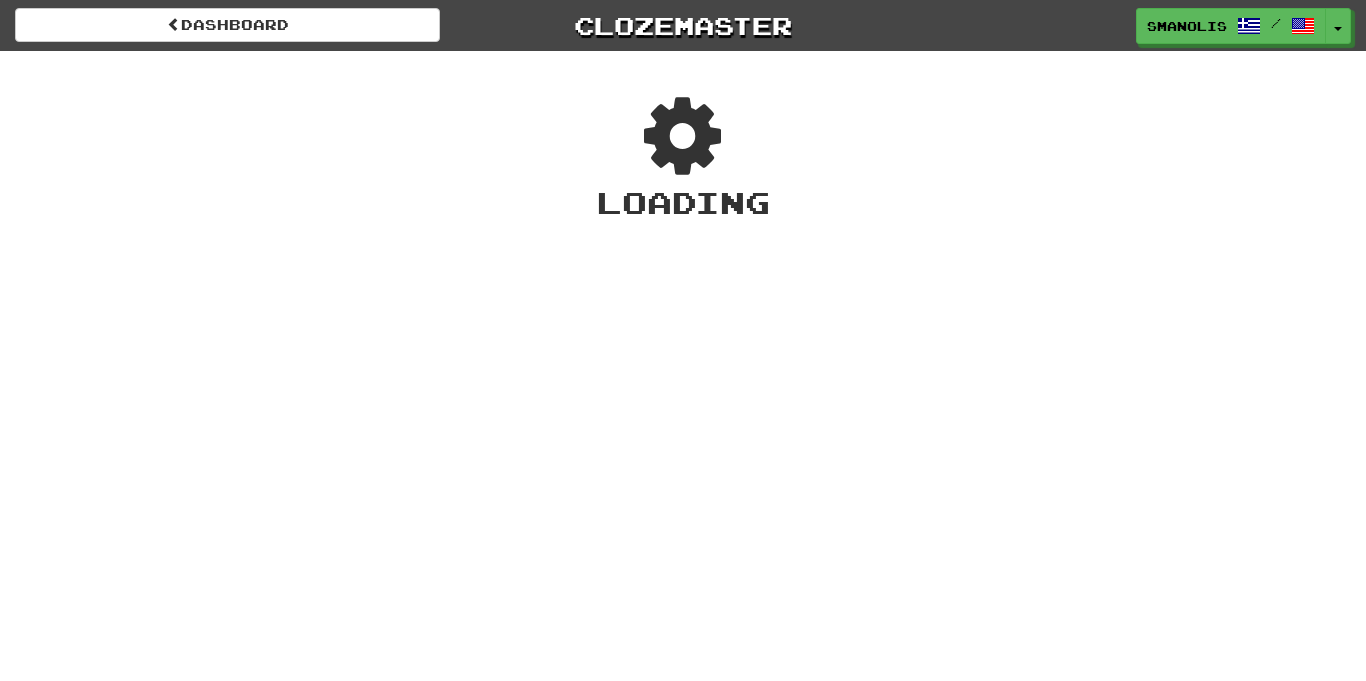 scroll, scrollTop: 0, scrollLeft: 0, axis: both 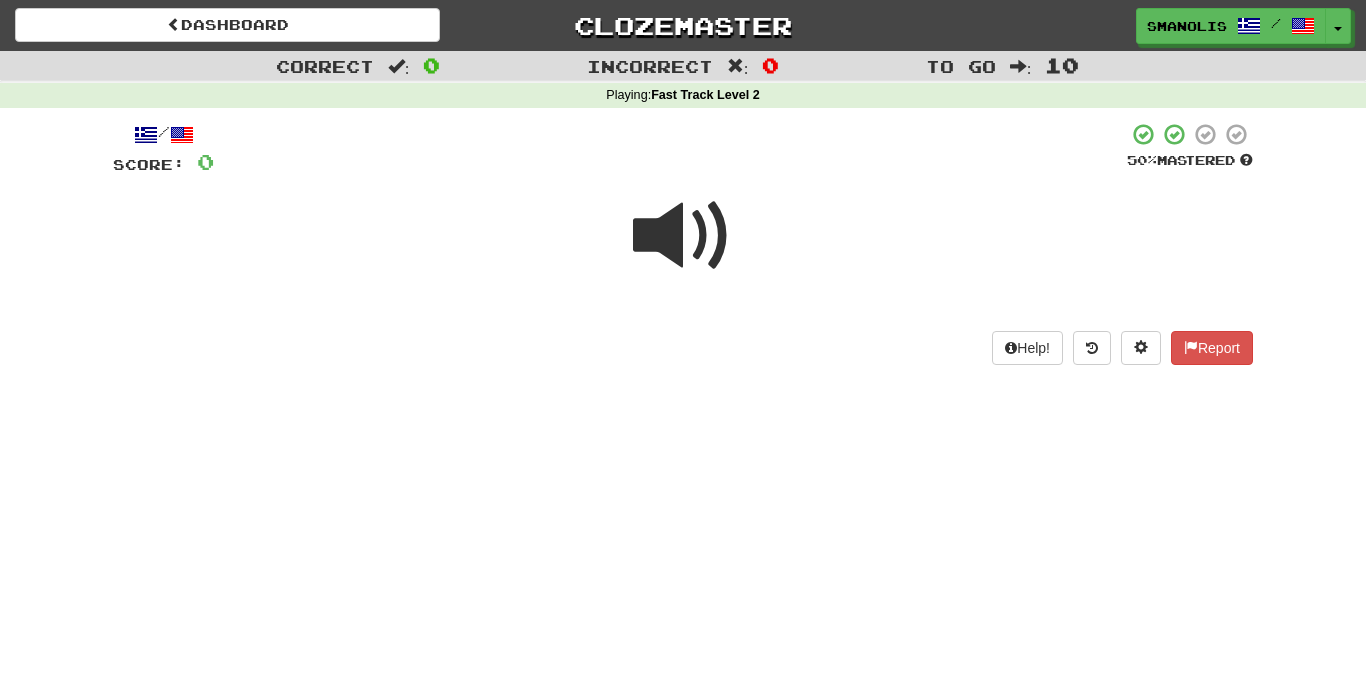 click at bounding box center (683, 236) 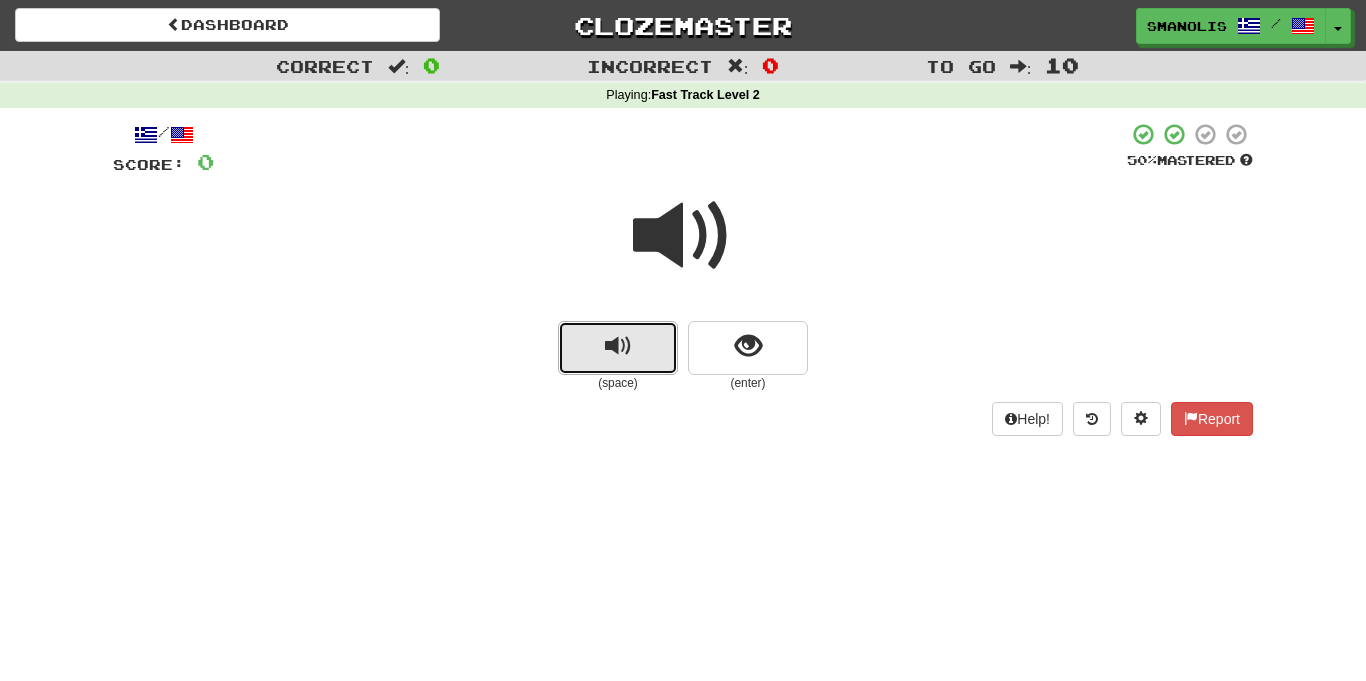click at bounding box center [618, 348] 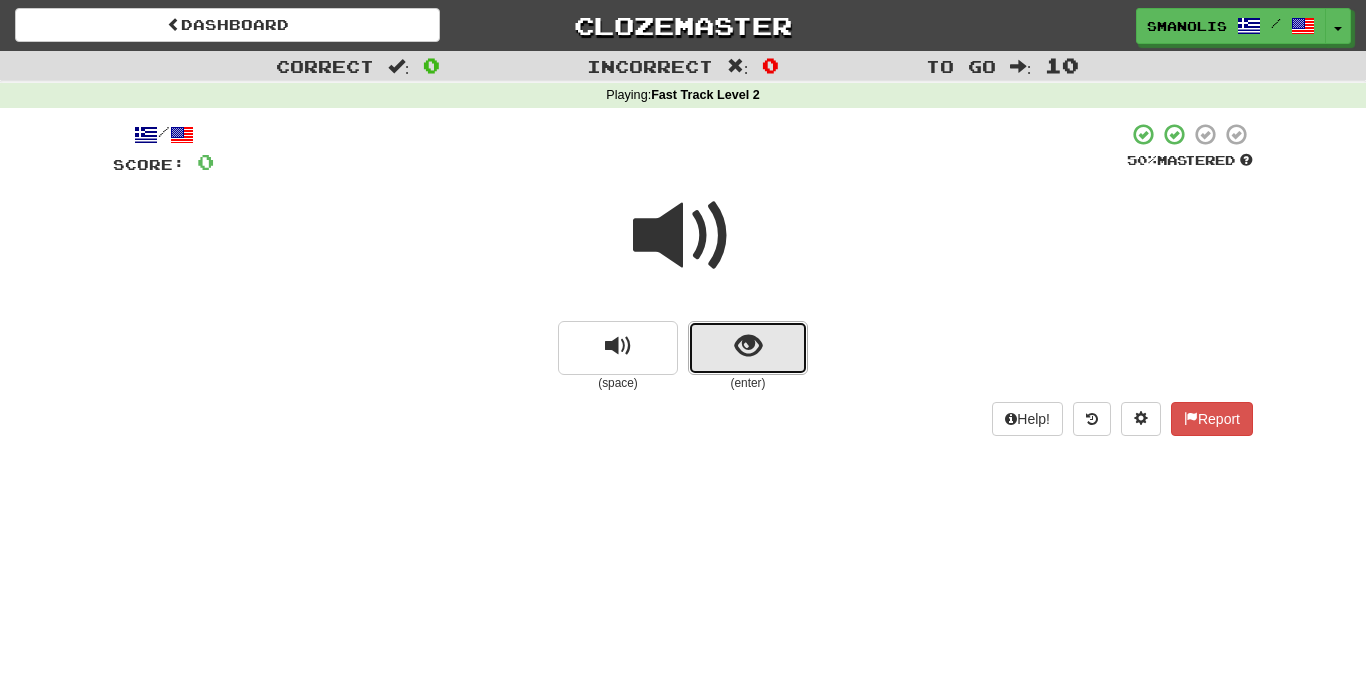 click at bounding box center [748, 348] 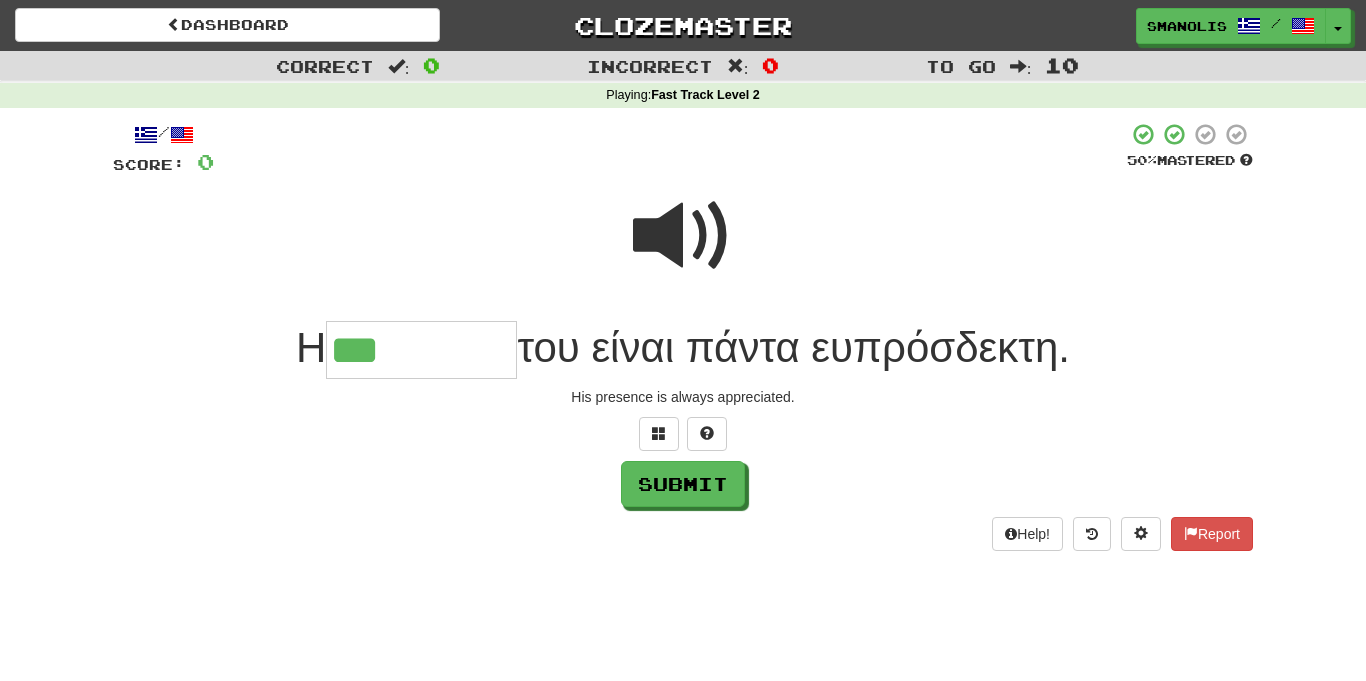 click at bounding box center (683, 236) 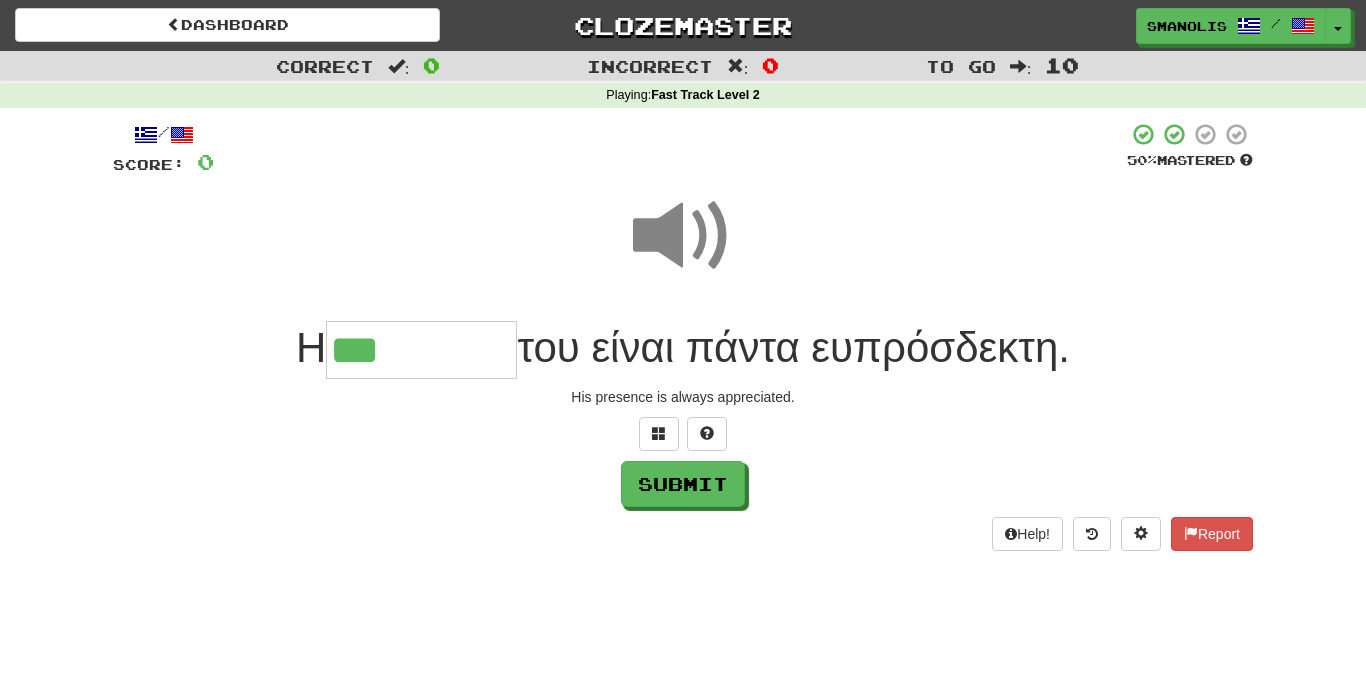 click on "/  Score:   0 50 %  Mastered Η  ***  του είναι πάντα ευπρόσδεκτη. His presence is always appreciated. Submit  Help!  Report" at bounding box center (683, 336) 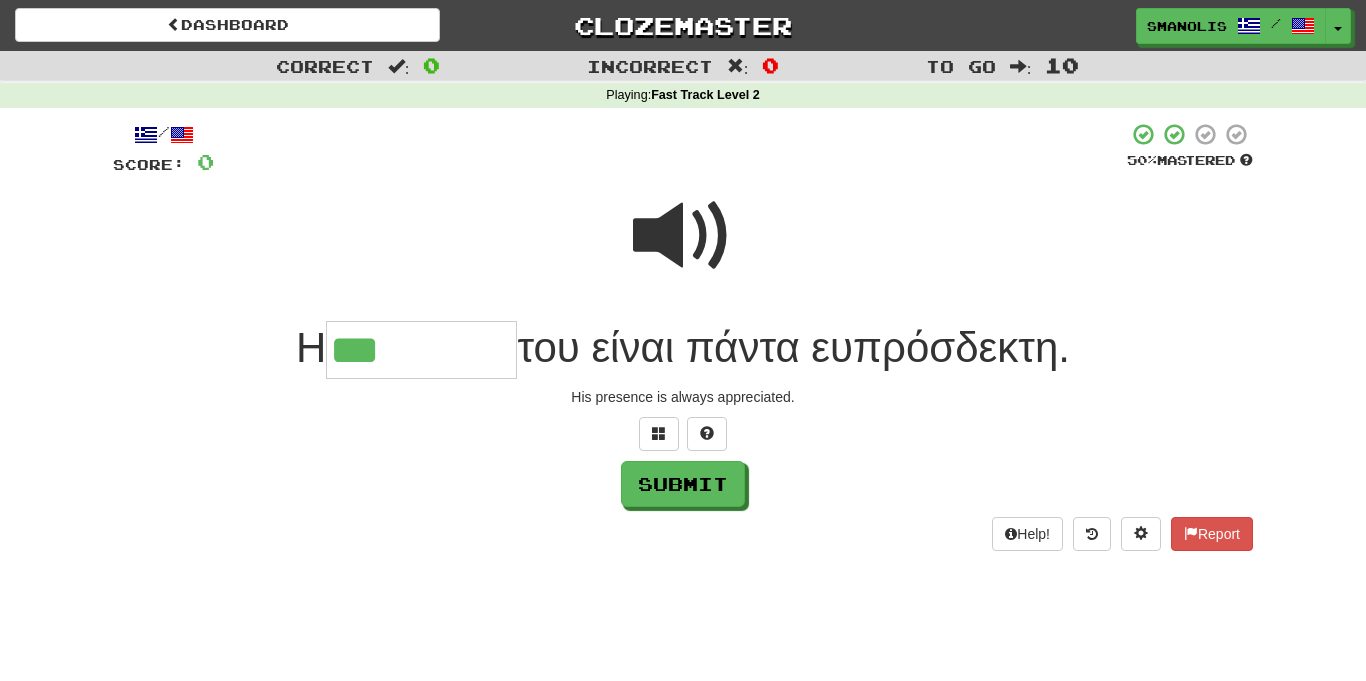 click on "***" at bounding box center (421, 350) 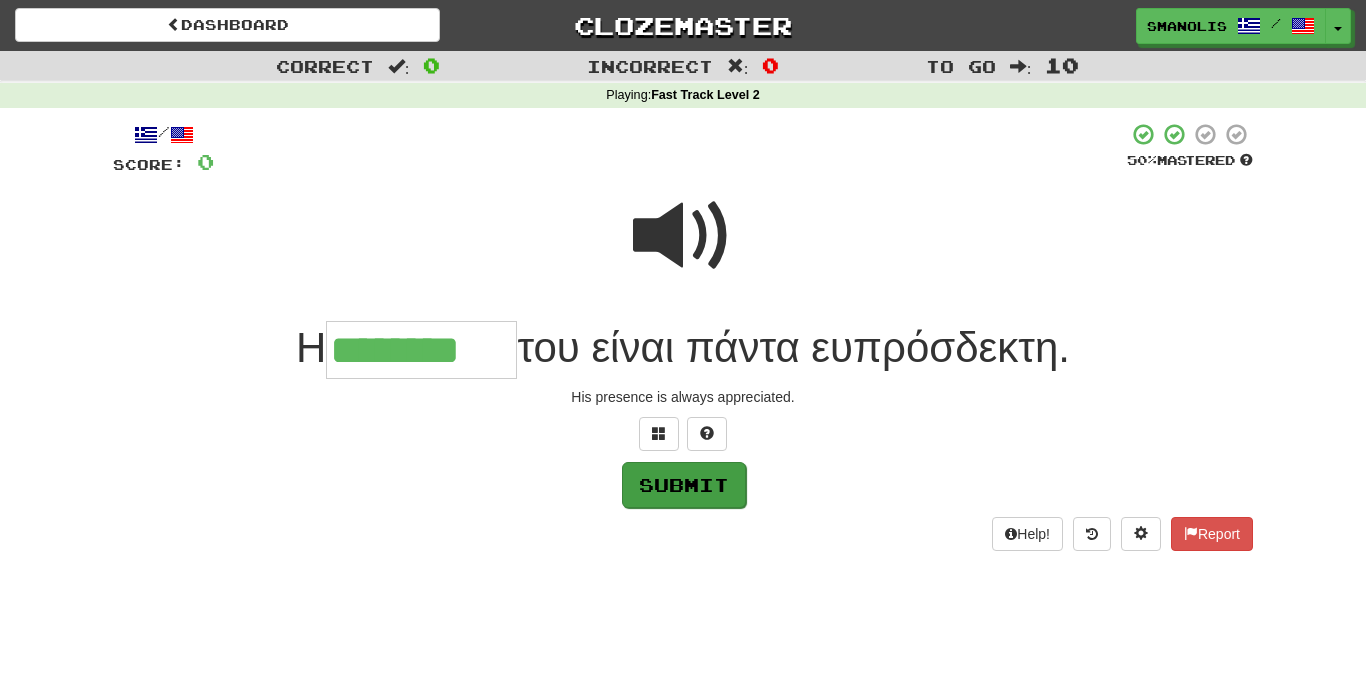 type on "********" 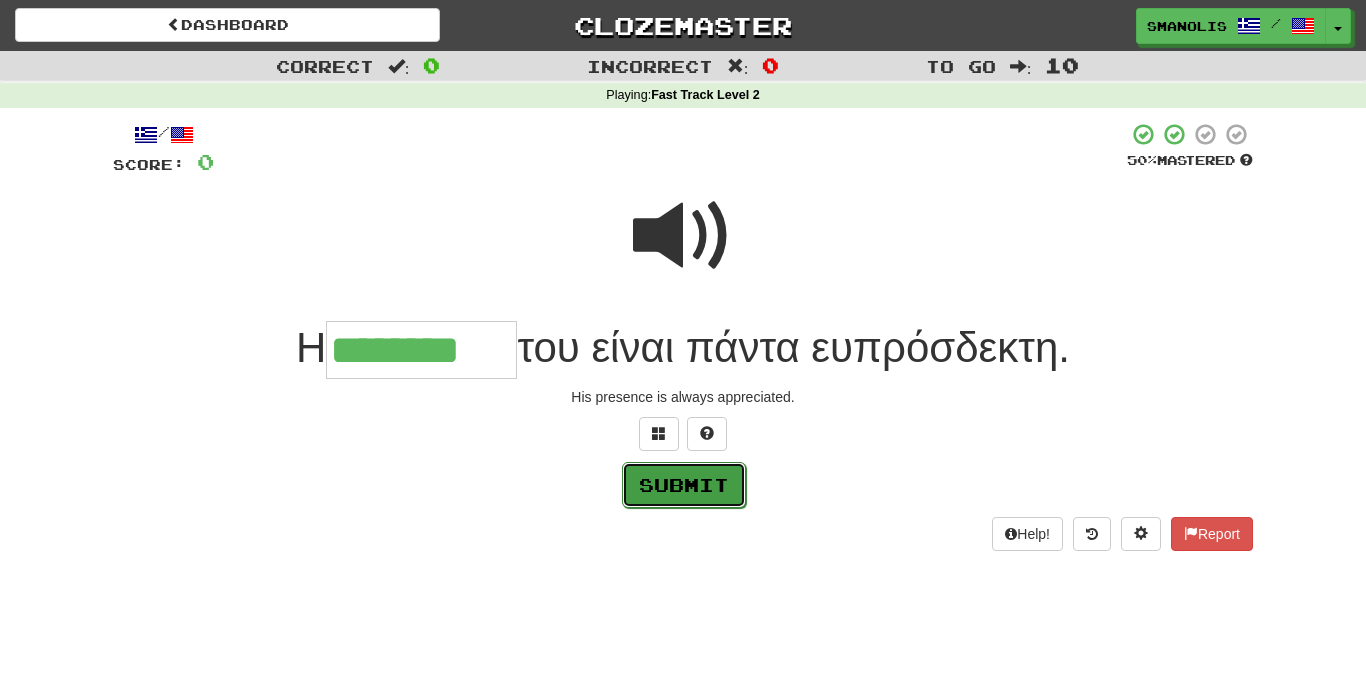 click on "Submit" at bounding box center [684, 485] 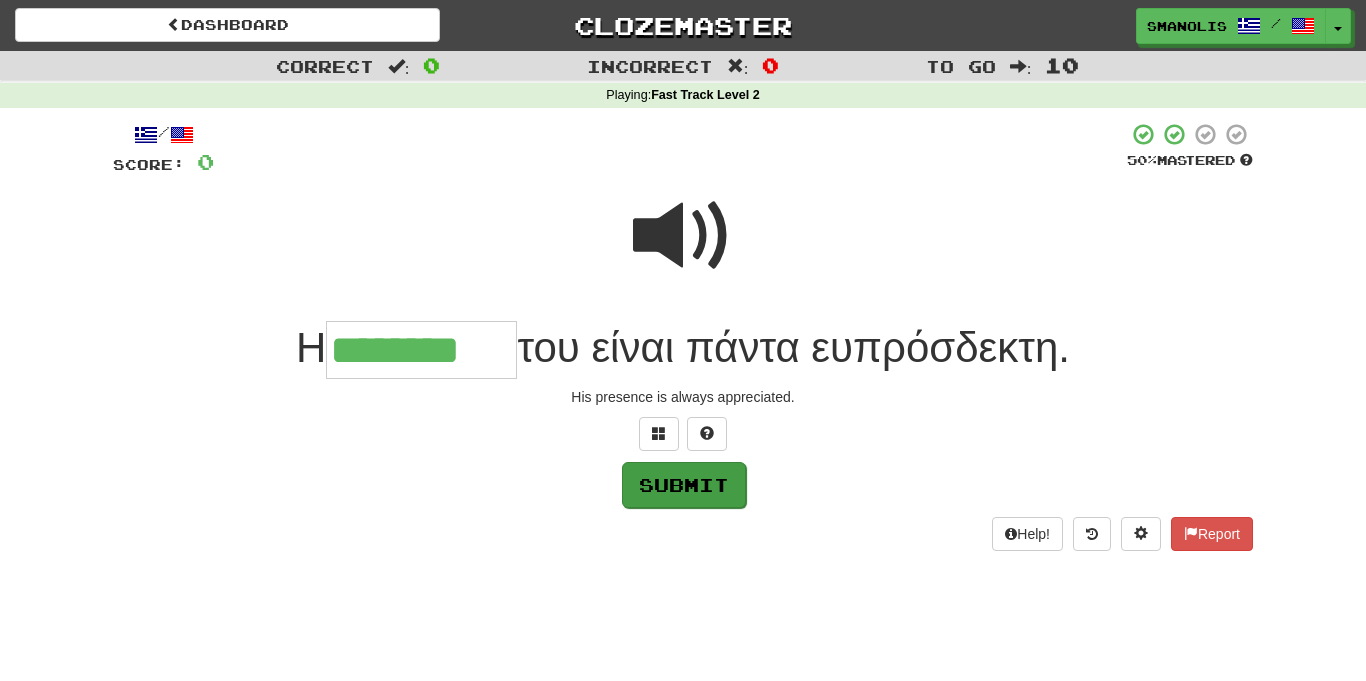 click on "/  Score:   0 50 %  Mastered Η  ********  του είναι πάντα ευπρόσδεκτη. His presence is always appreciated. Submit  Help!  Report" at bounding box center (683, 336) 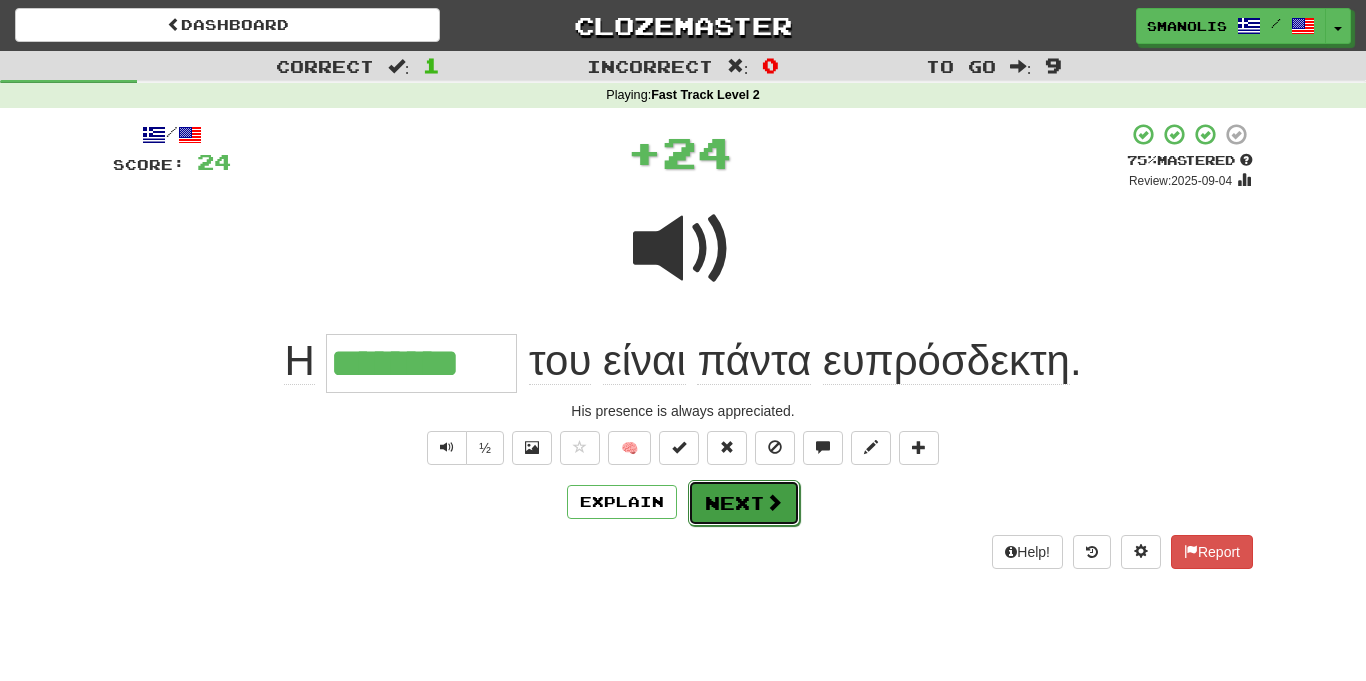 click on "Next" at bounding box center (744, 503) 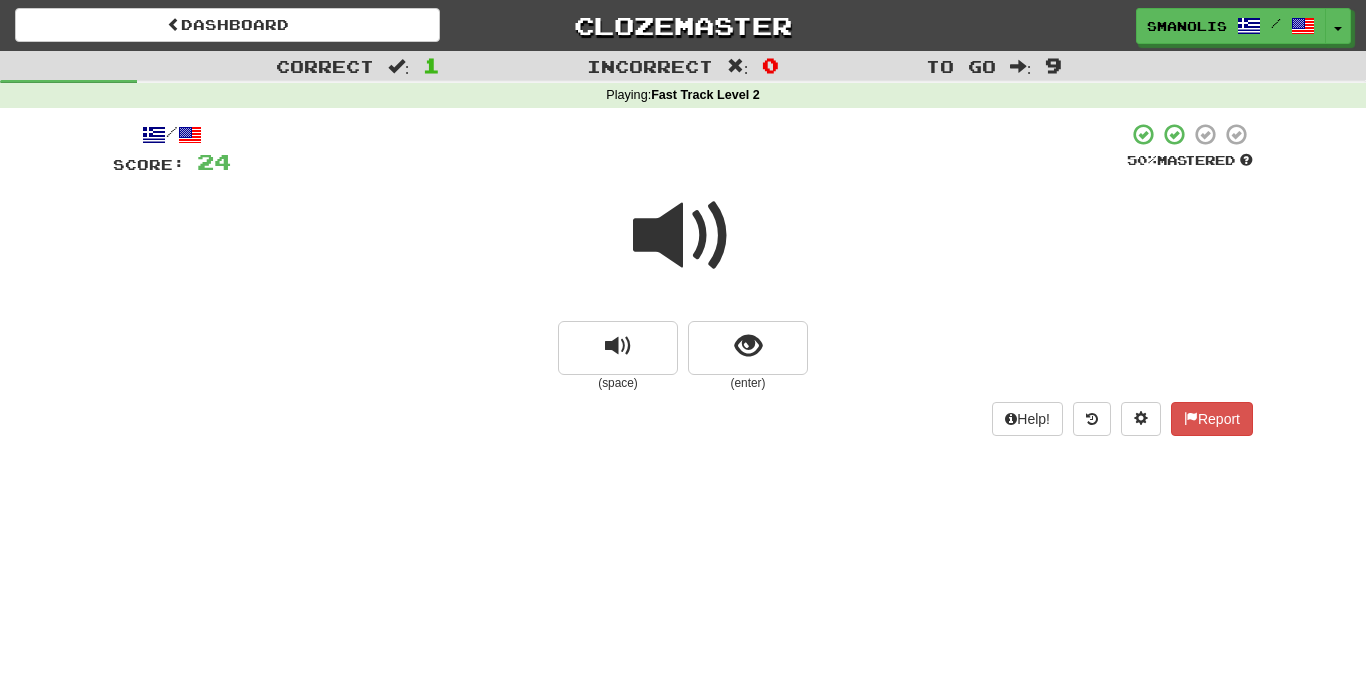 click at bounding box center (683, 236) 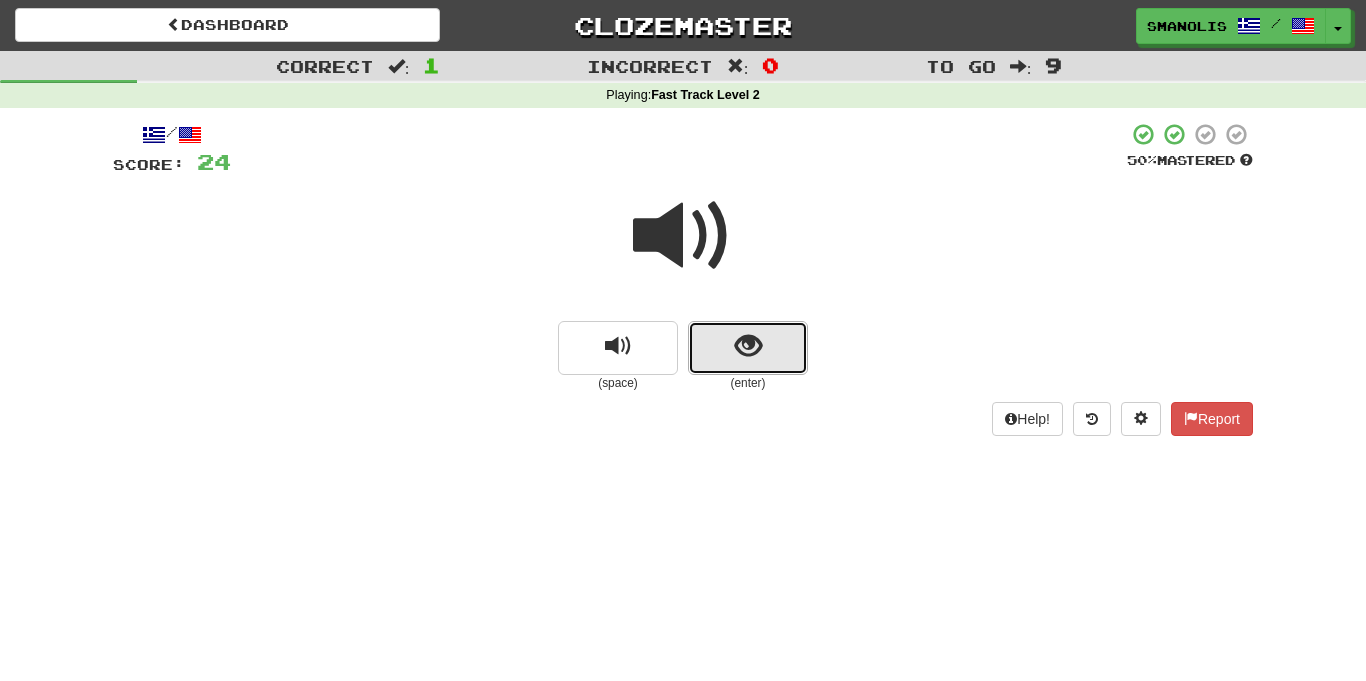 click at bounding box center [748, 348] 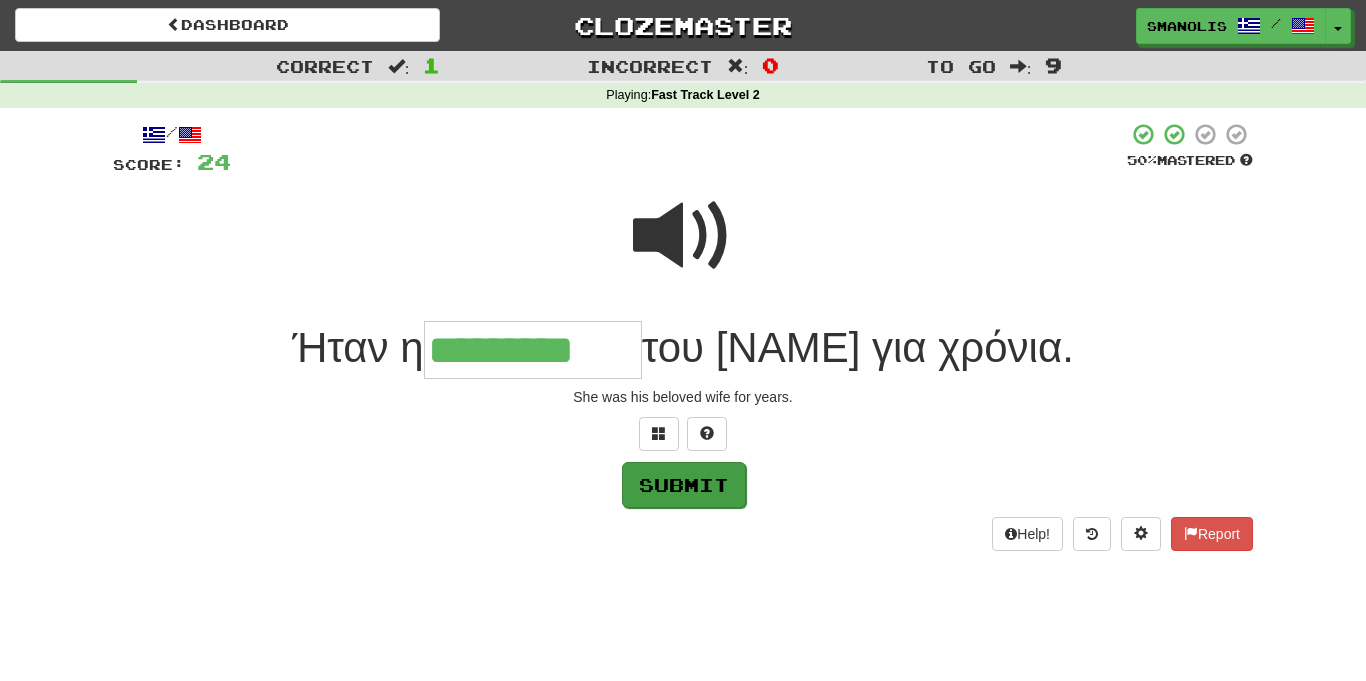 type on "*********" 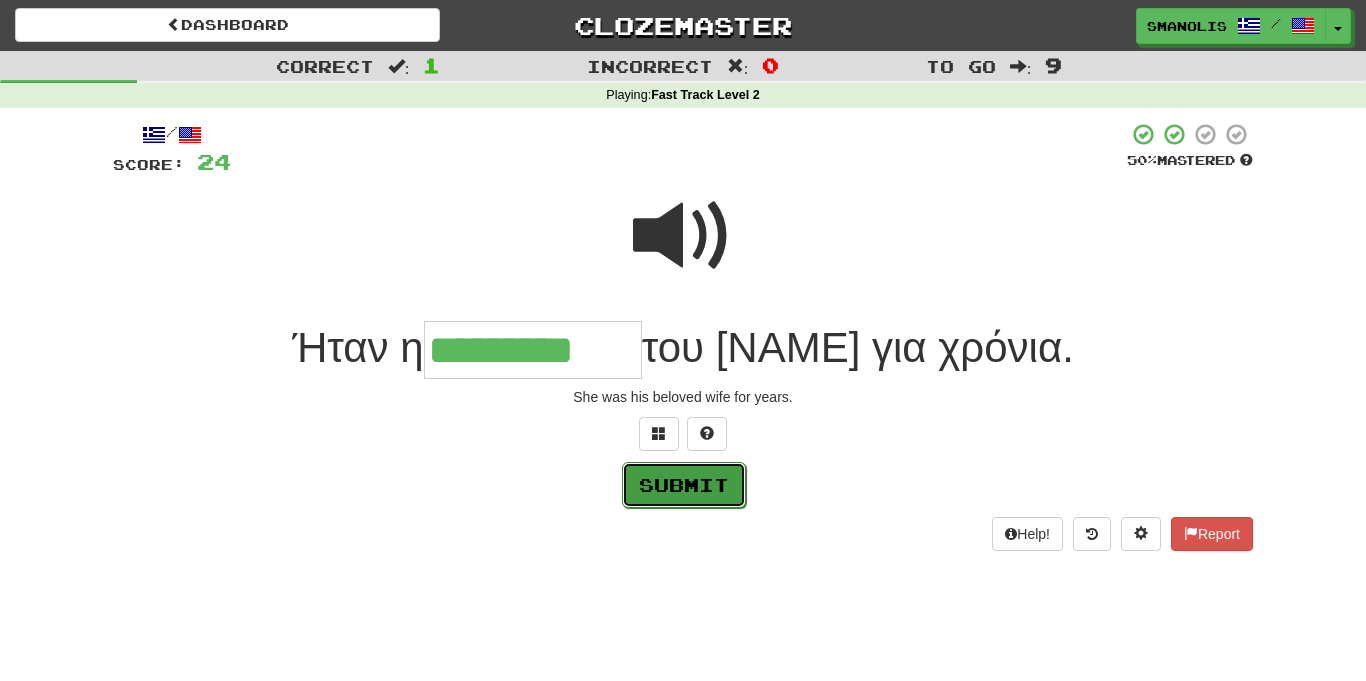 click on "Submit" at bounding box center [684, 485] 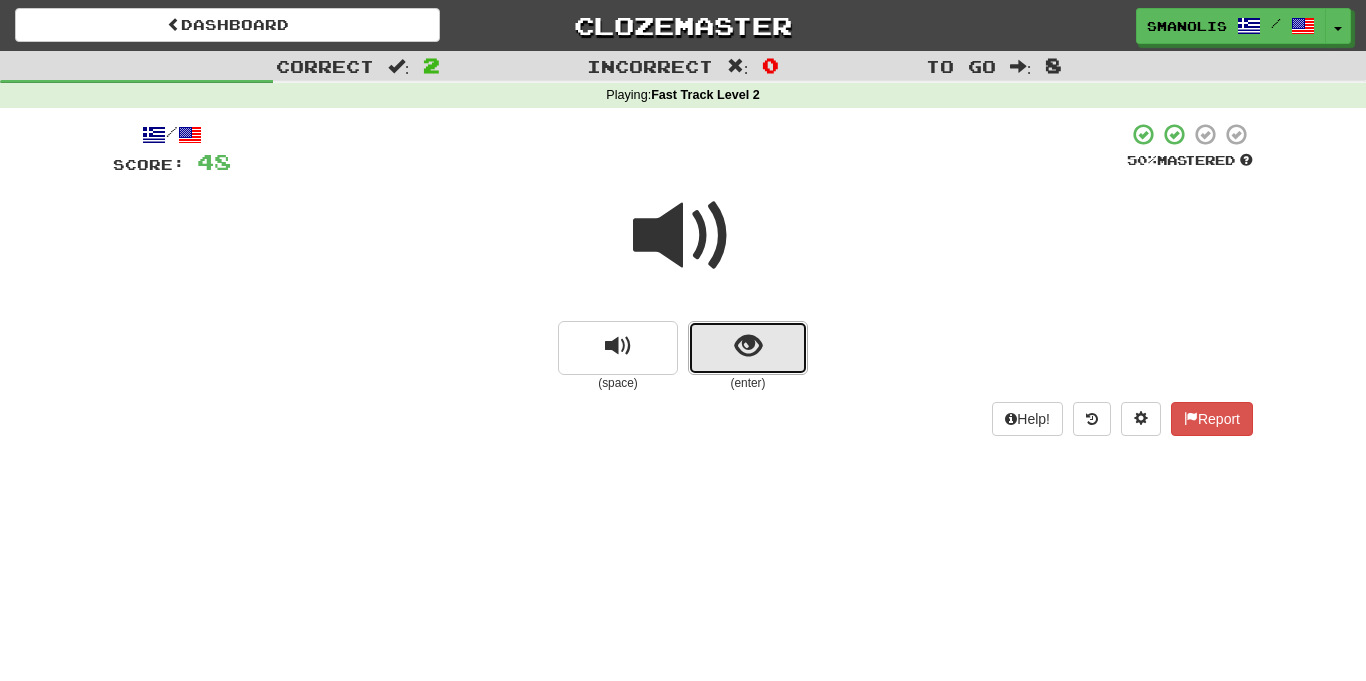 click at bounding box center [748, 348] 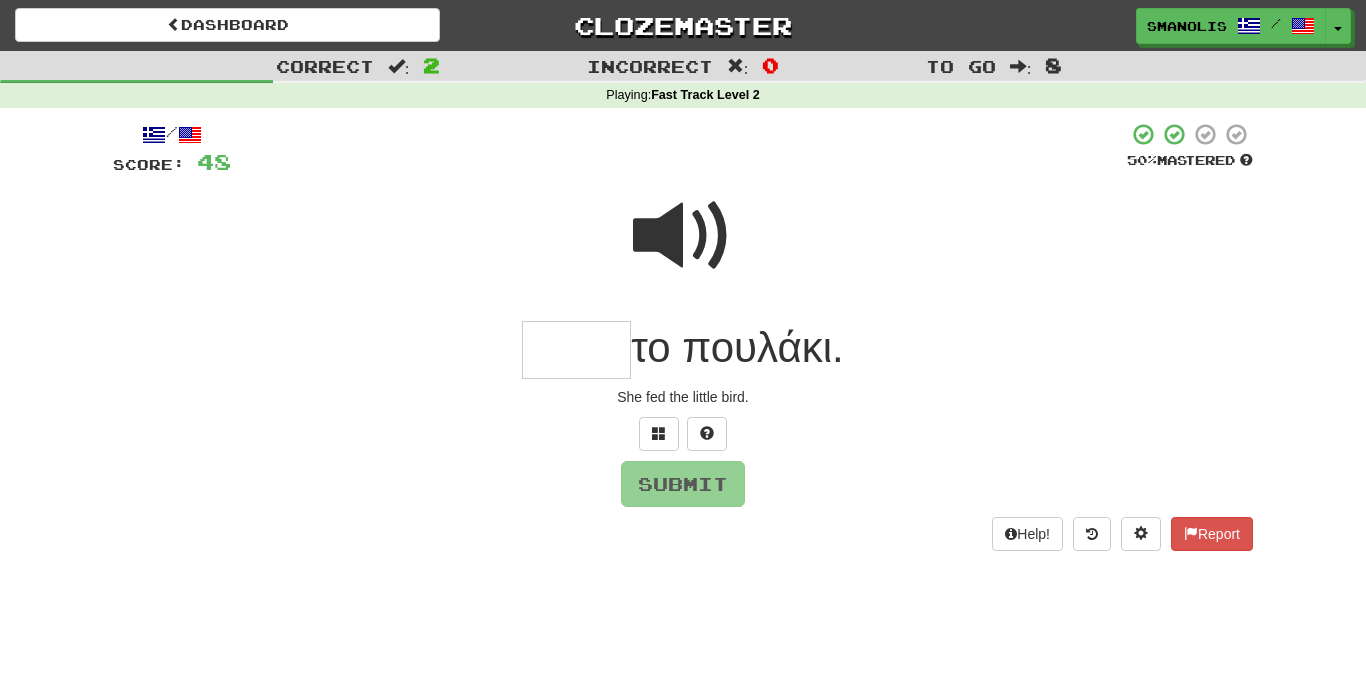 click at bounding box center (576, 350) 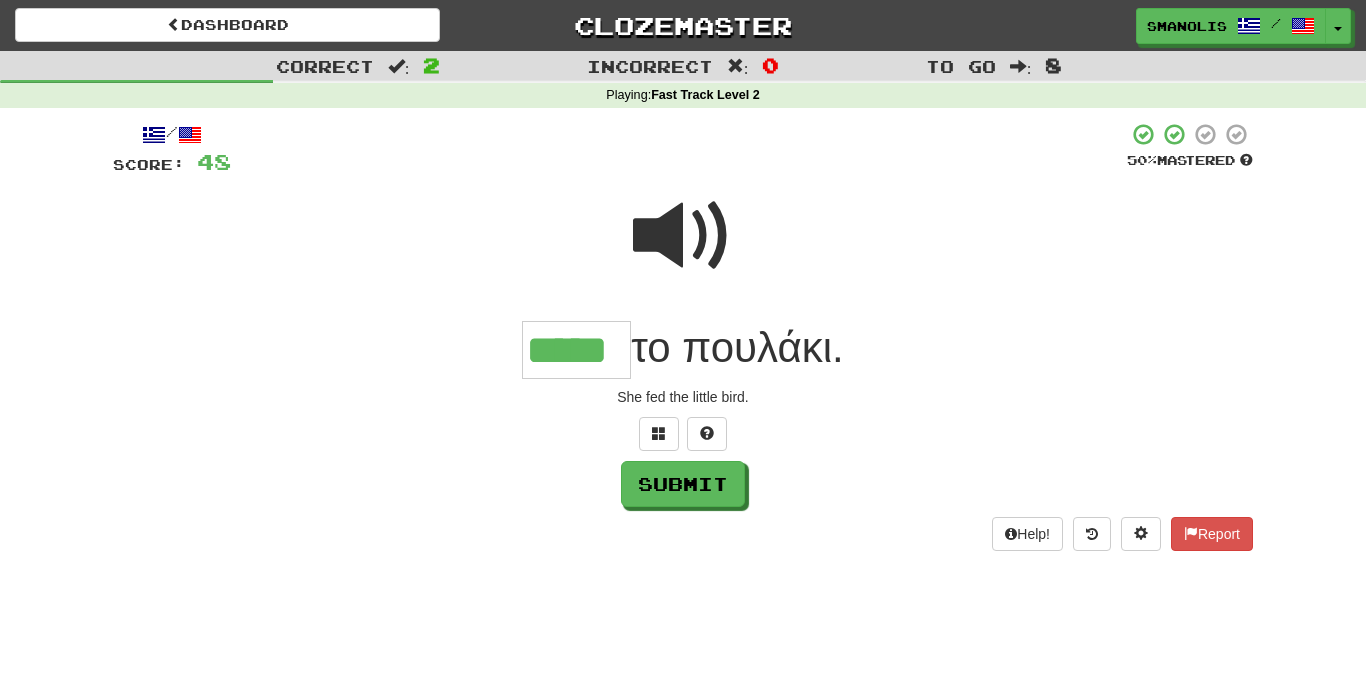 scroll, scrollTop: 0, scrollLeft: 0, axis: both 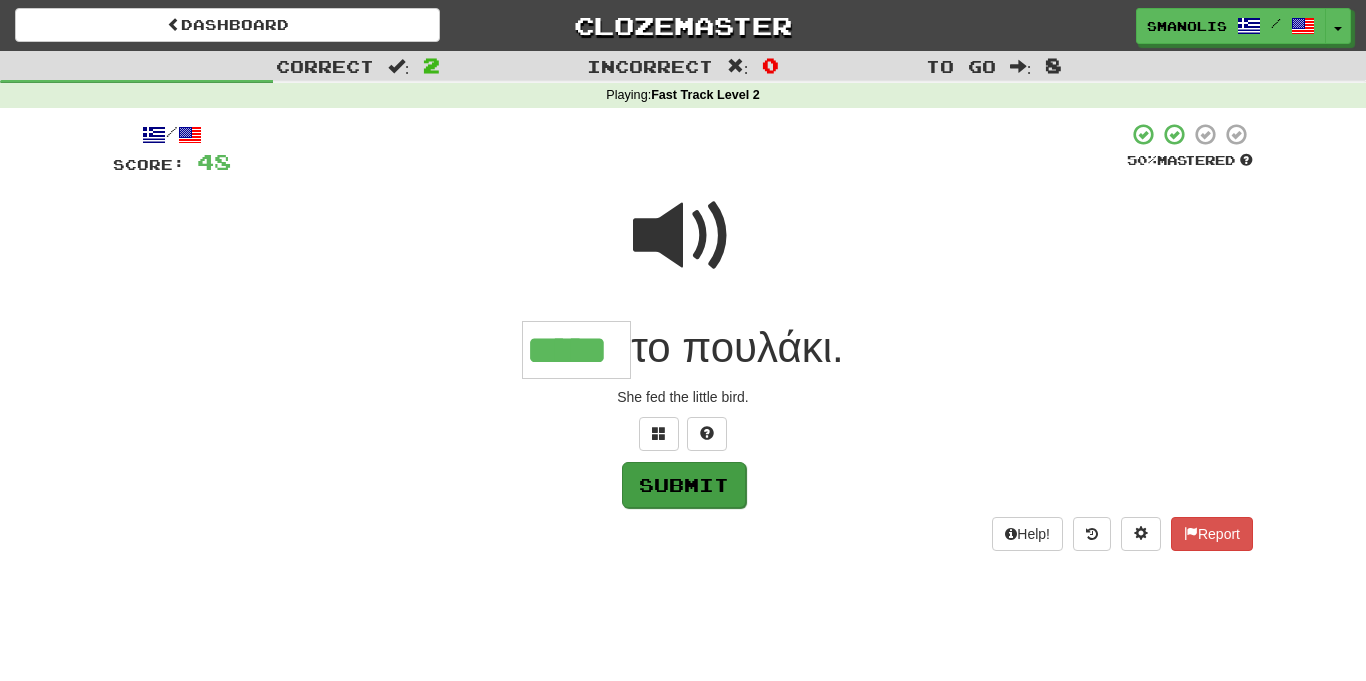 type on "*****" 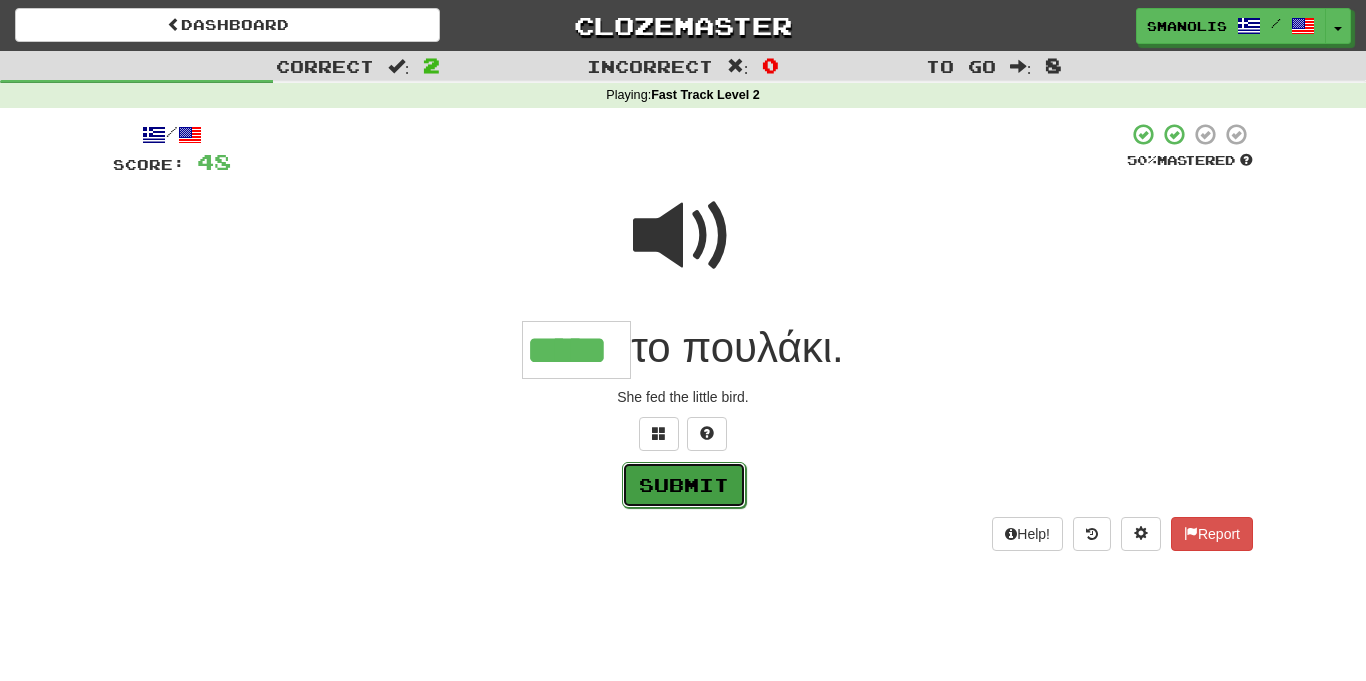 click on "Submit" at bounding box center [684, 485] 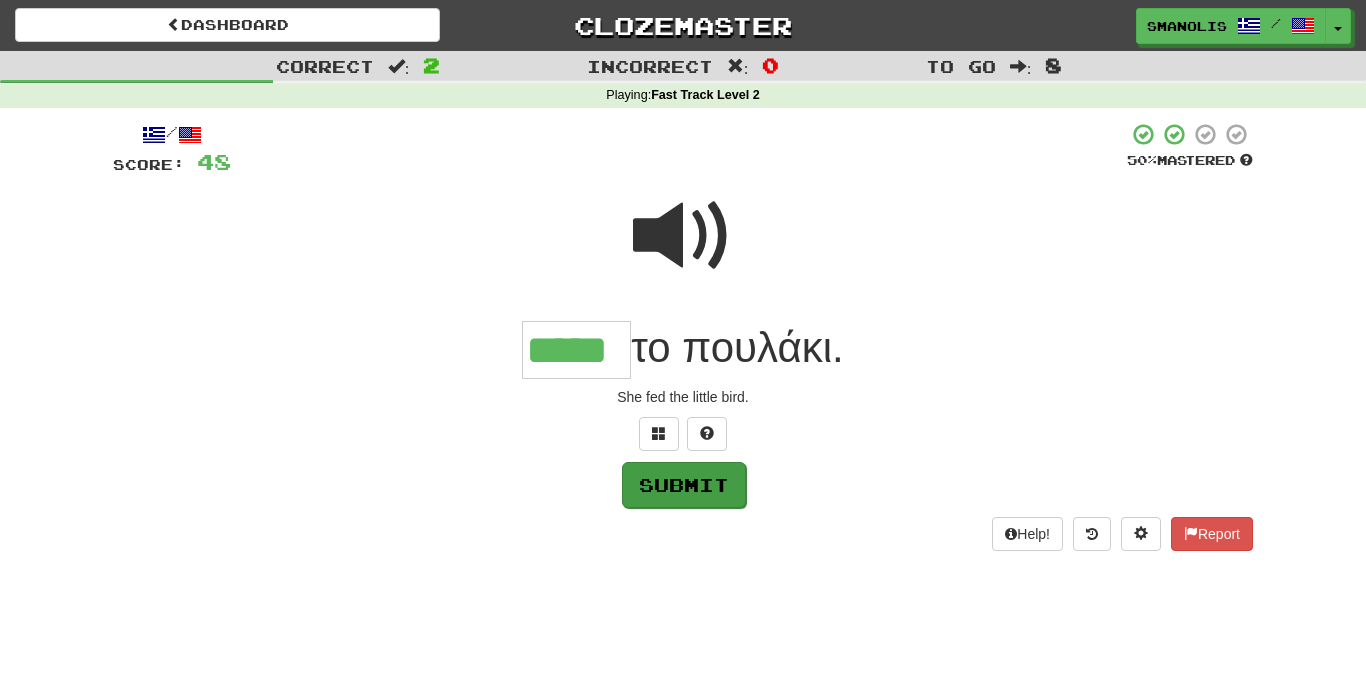 click on "/  Score:   48 50 %  Mastered *****  το πουλάκι. She fed the little bird. Submit  Help!  Report" at bounding box center (683, 336) 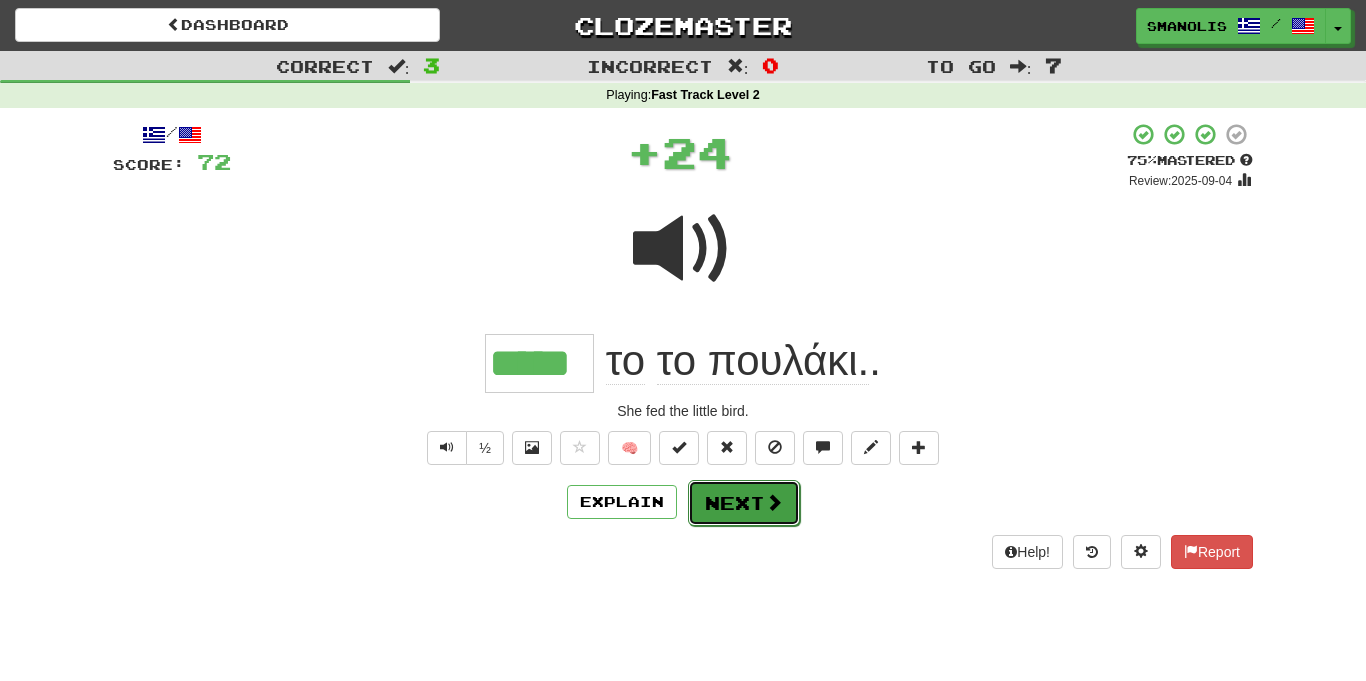click on "Next" at bounding box center (744, 503) 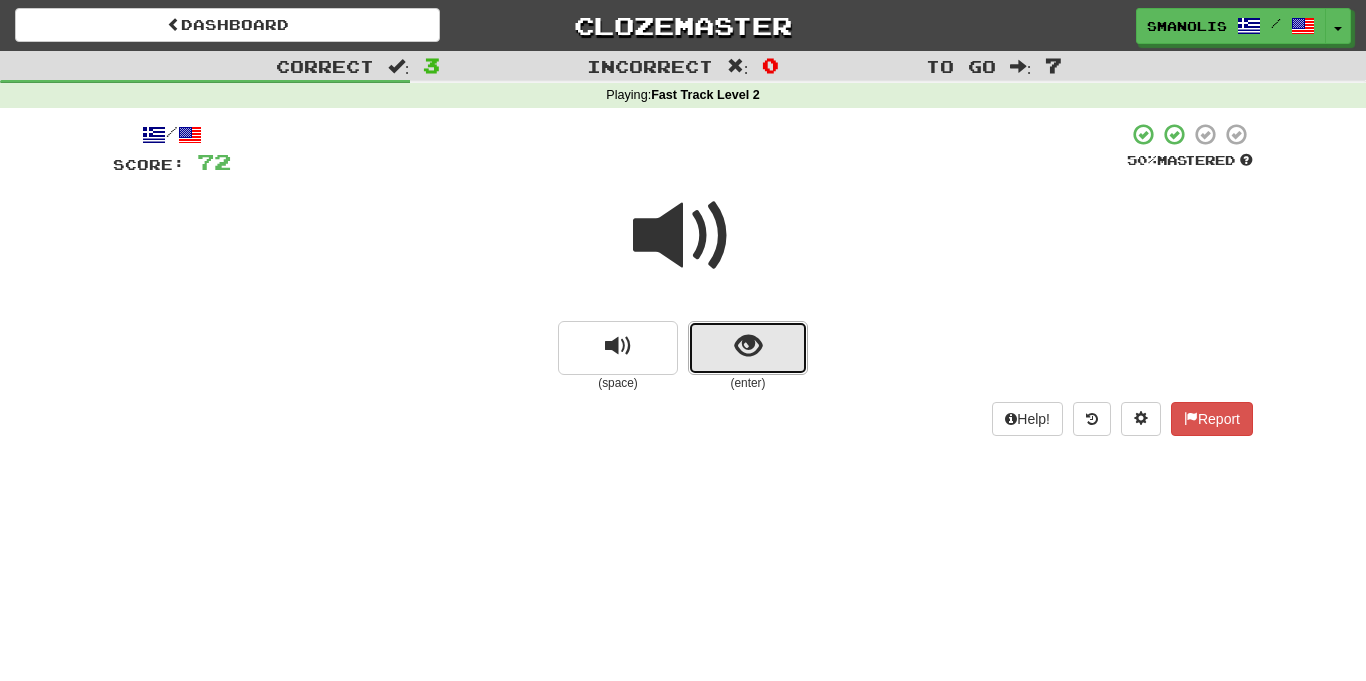click at bounding box center [748, 348] 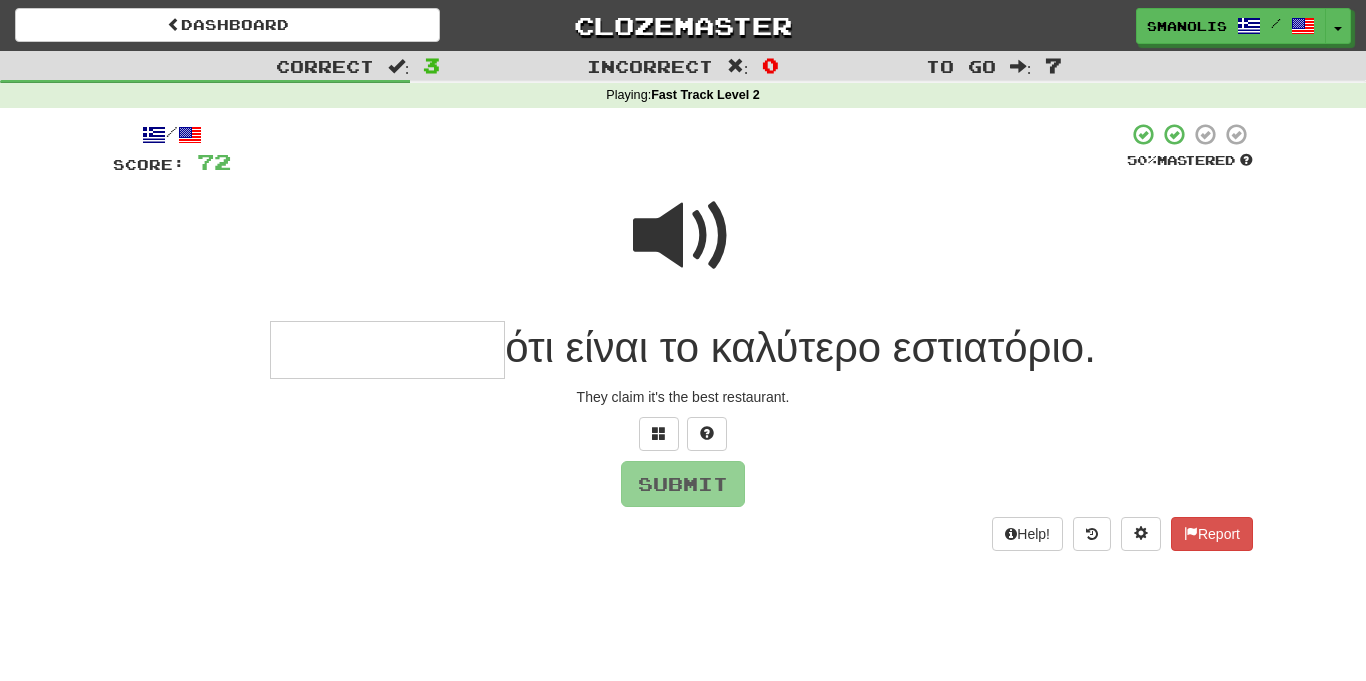 click at bounding box center (683, 236) 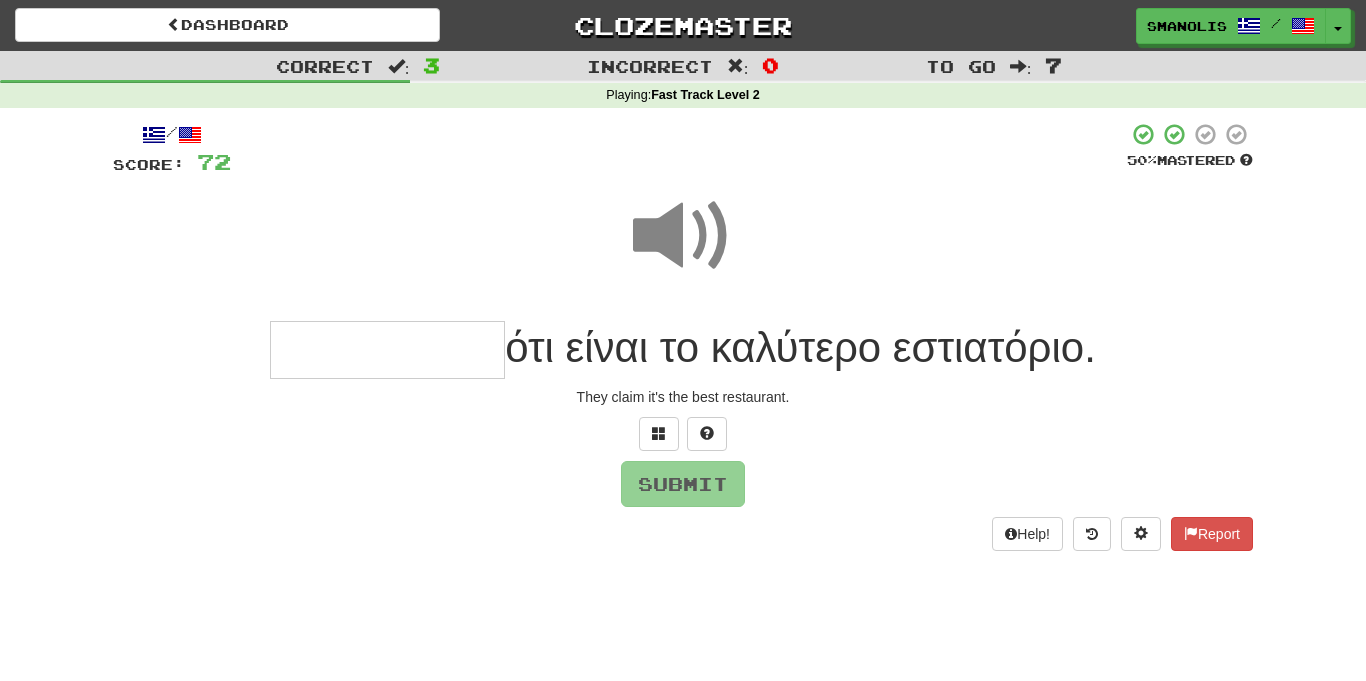 click at bounding box center [387, 350] 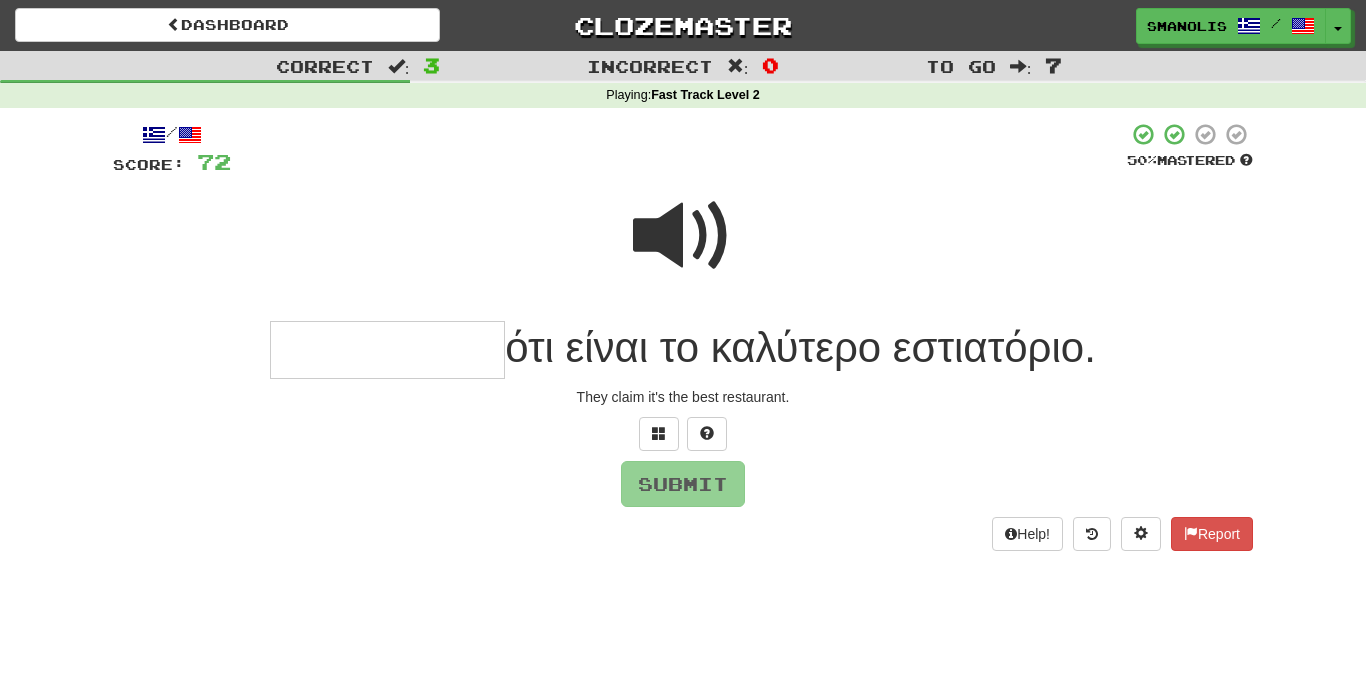 type on "*" 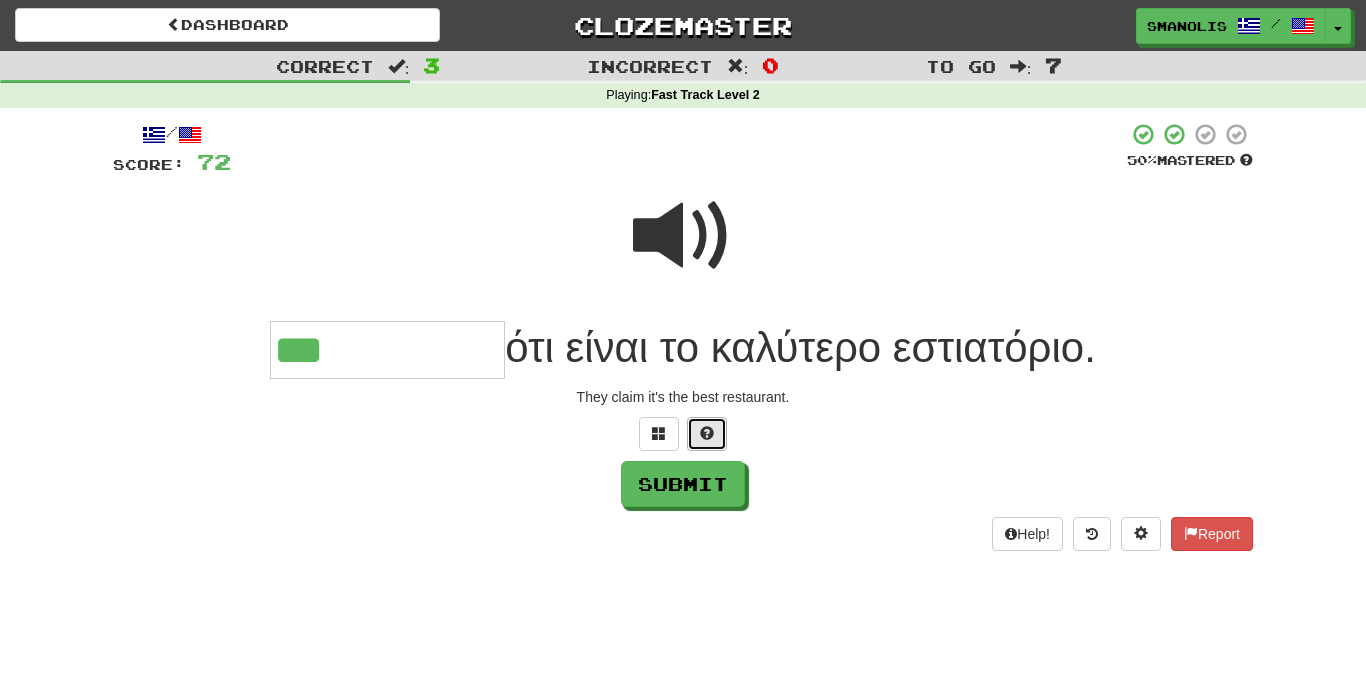 click at bounding box center (707, 434) 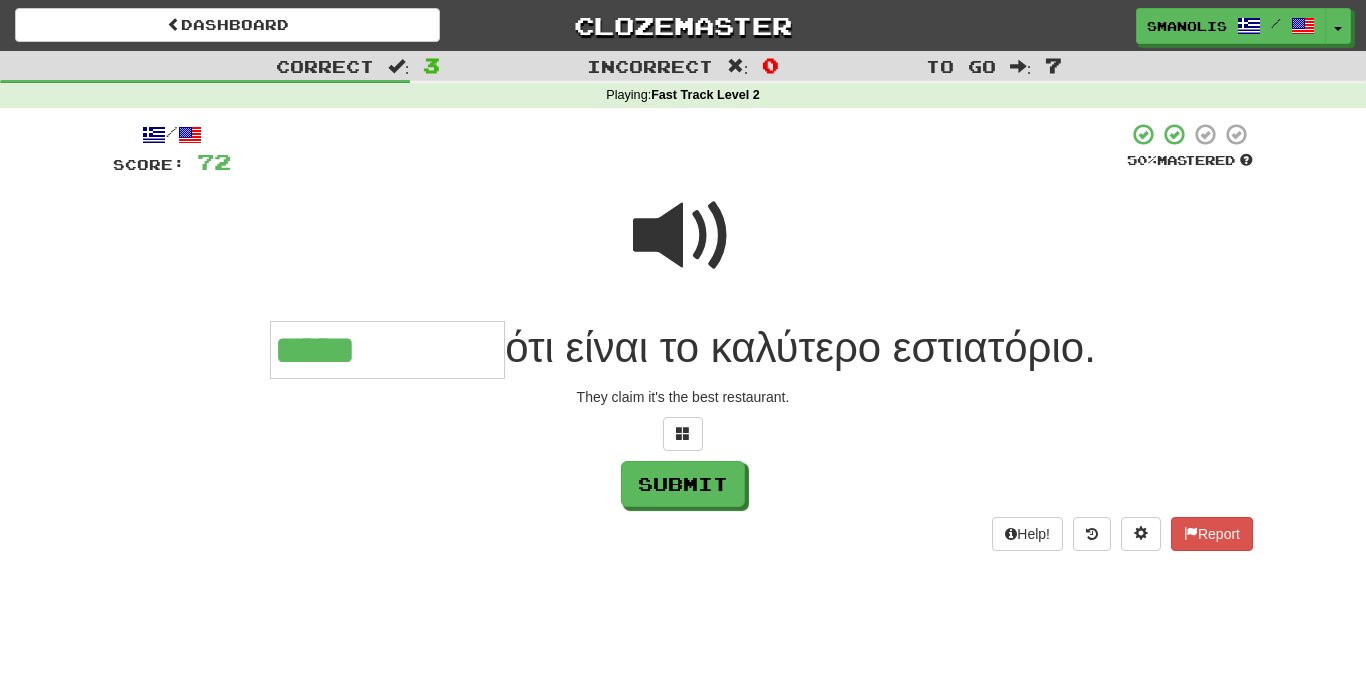 click at bounding box center [683, 236] 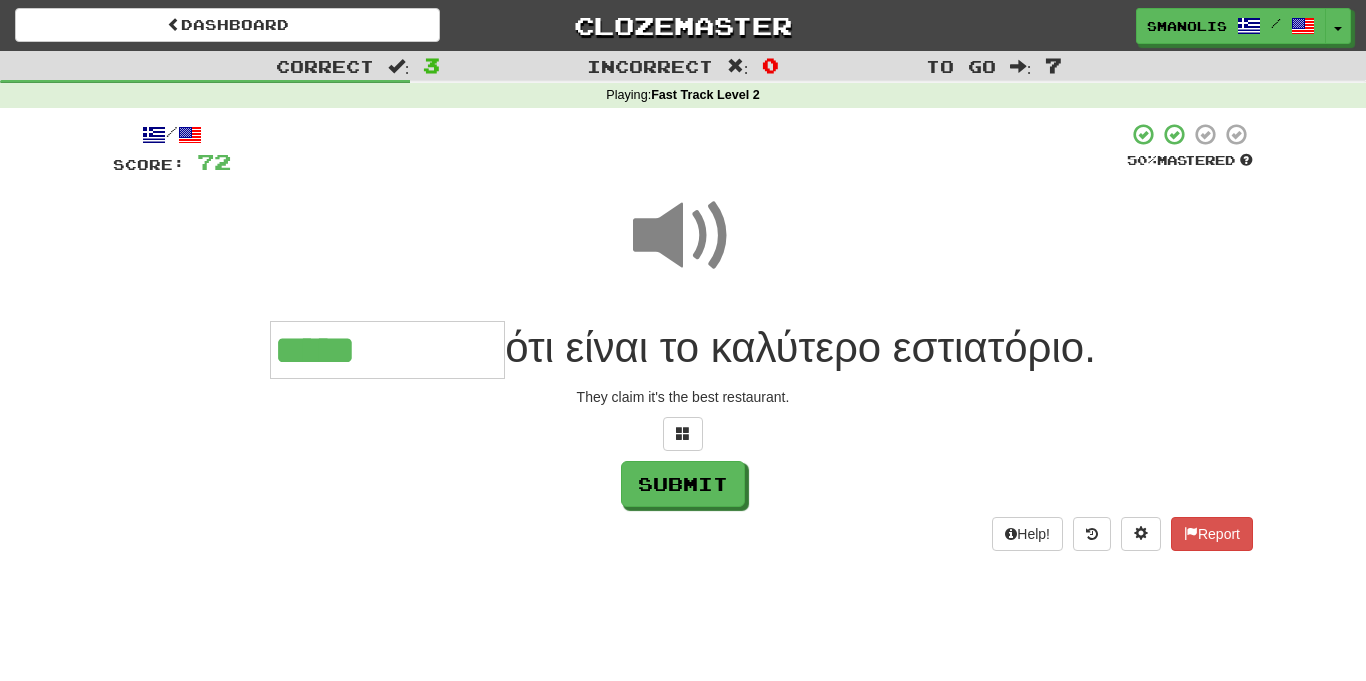 click on "*****" at bounding box center (387, 350) 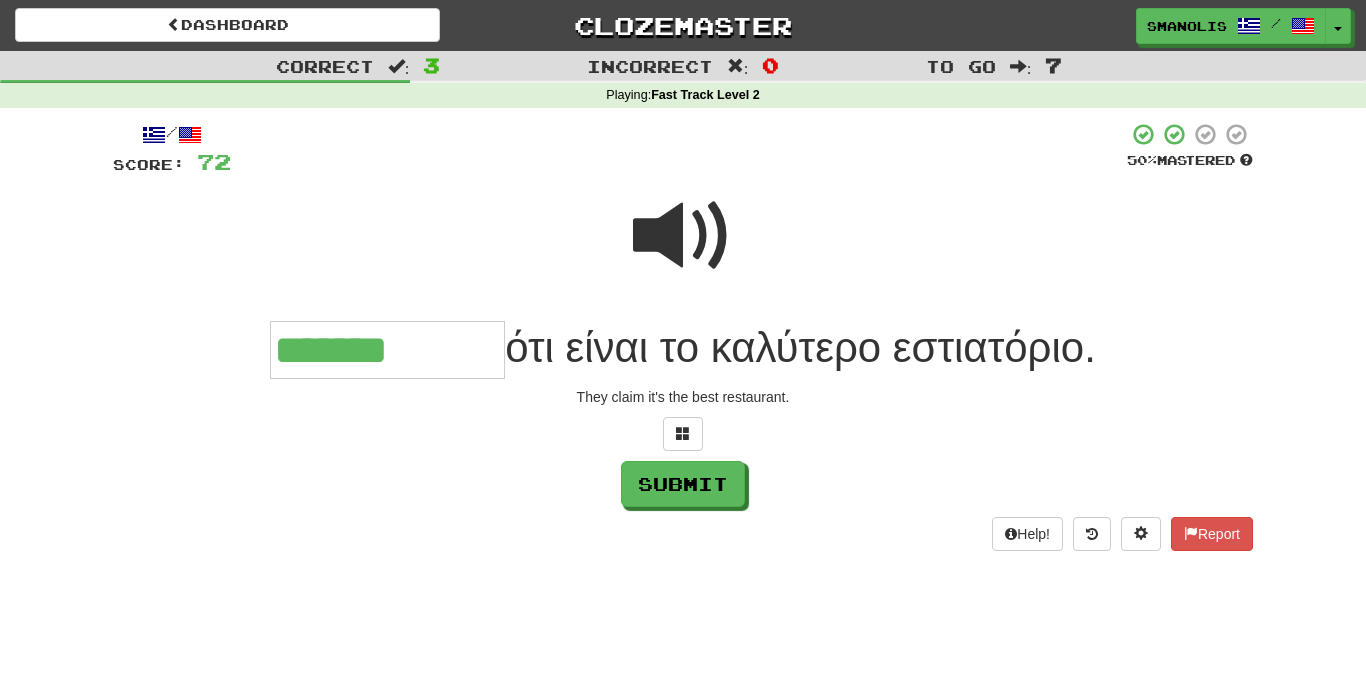 scroll, scrollTop: 2, scrollLeft: 0, axis: vertical 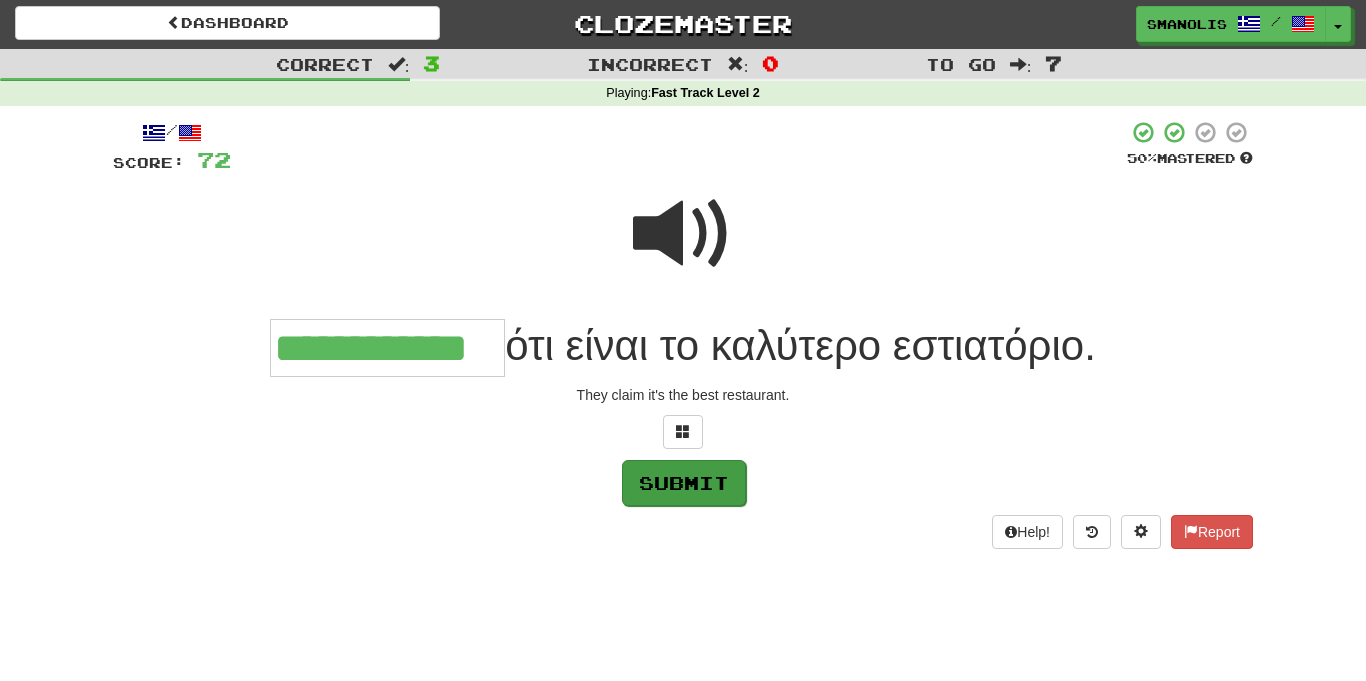 type on "**********" 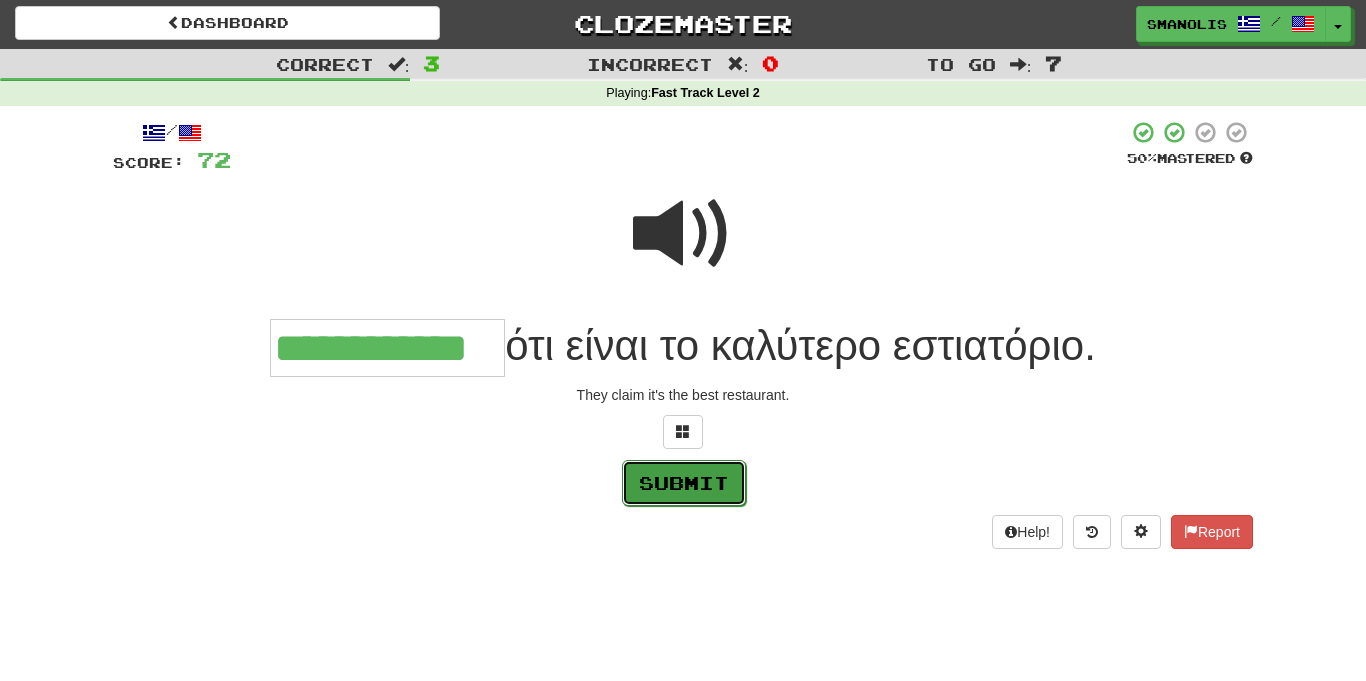 click on "Submit" at bounding box center (684, 483) 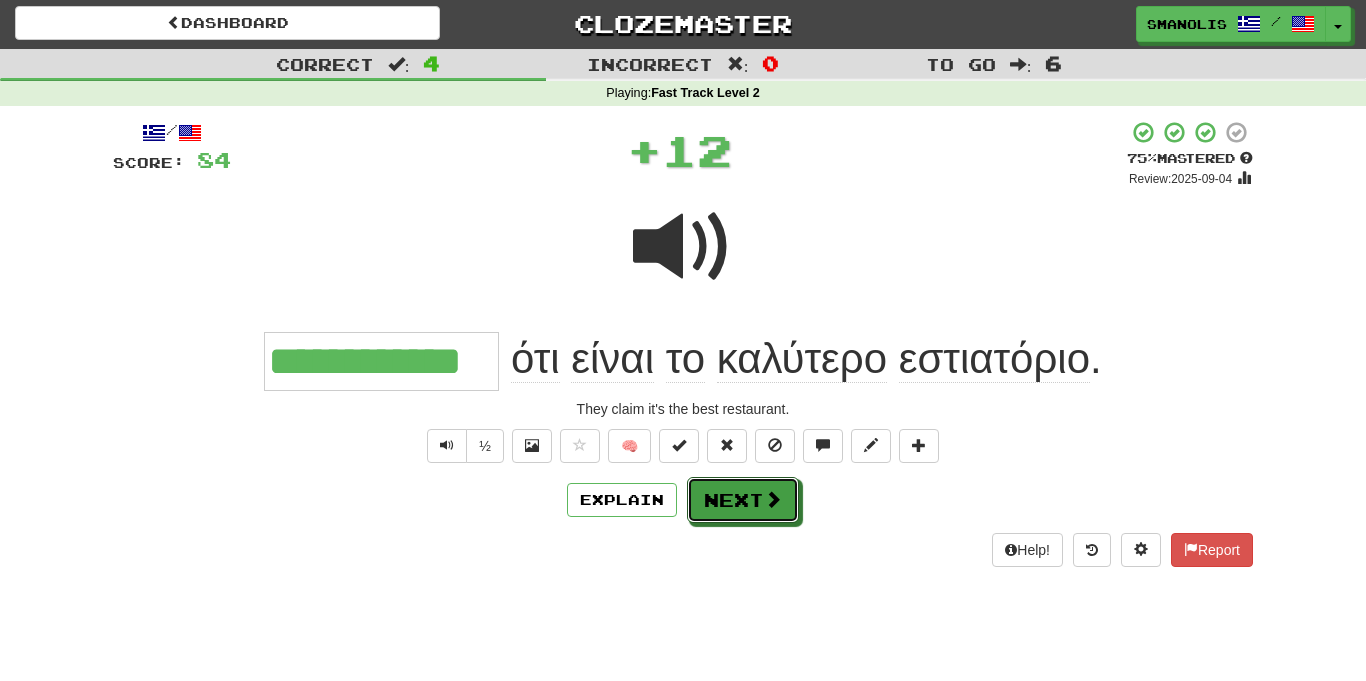click on "Next" at bounding box center (743, 500) 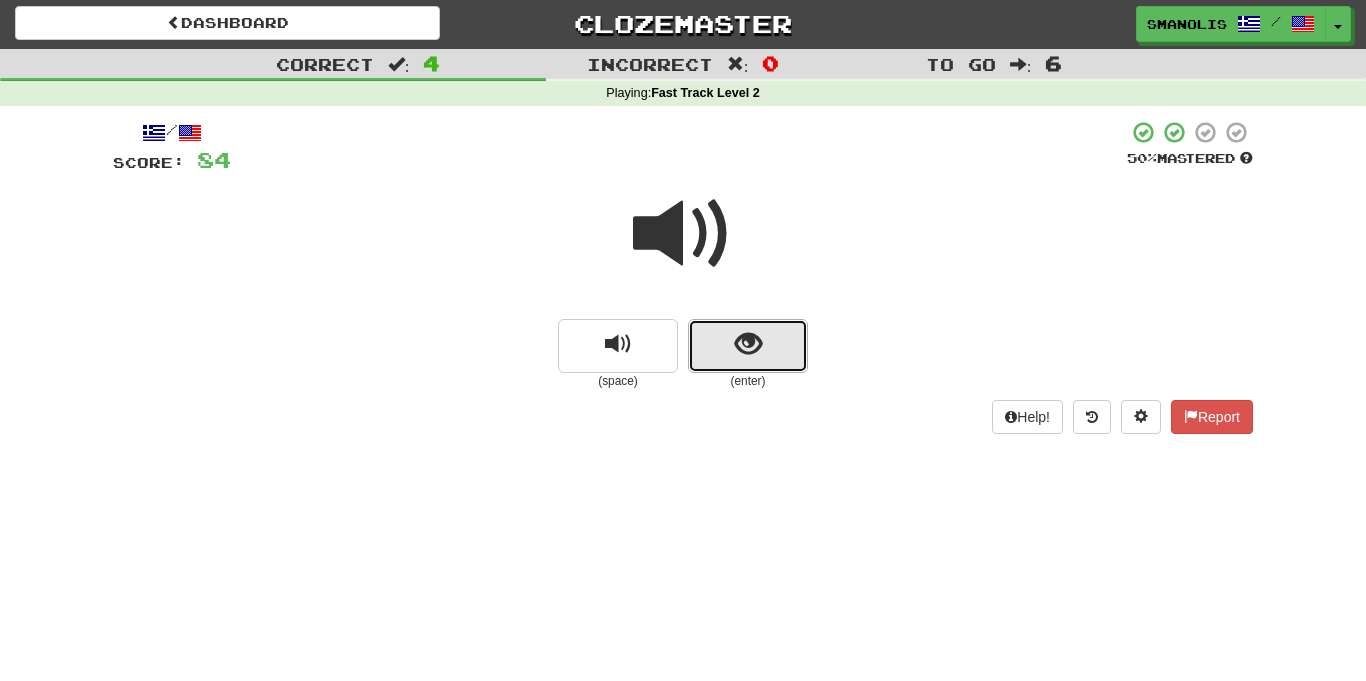 click at bounding box center [748, 346] 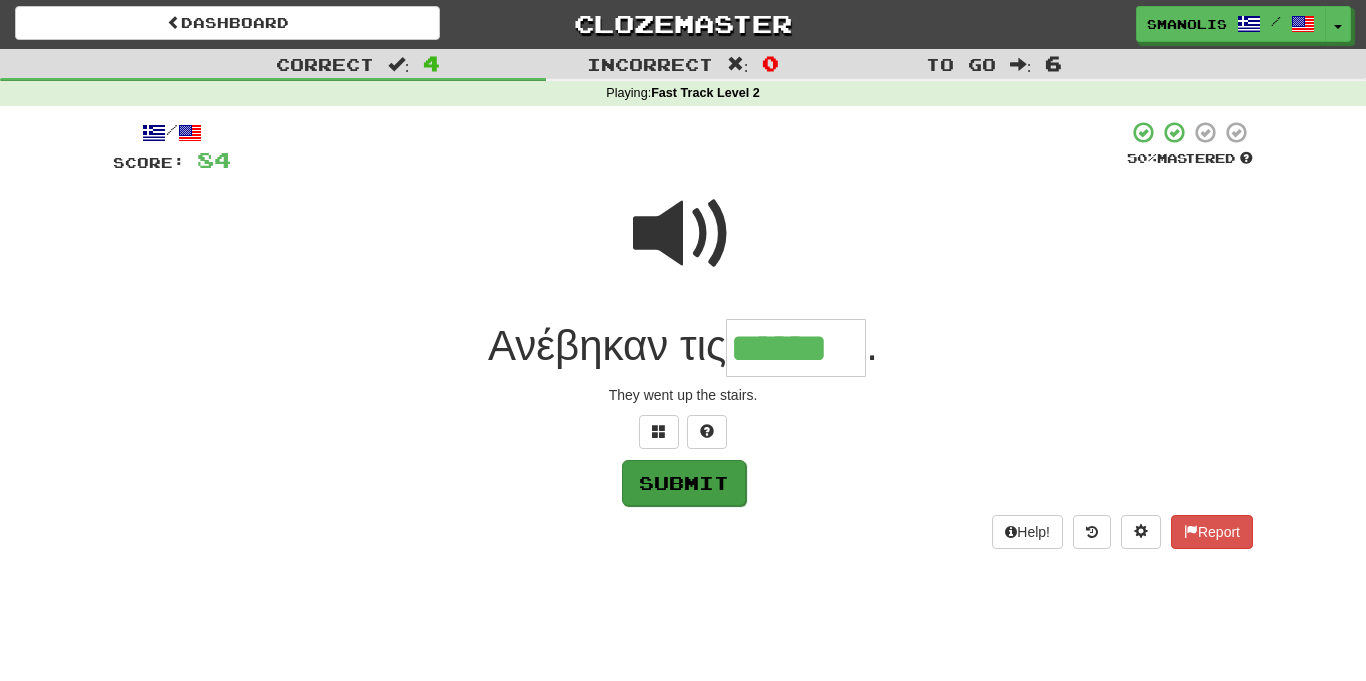 type on "******" 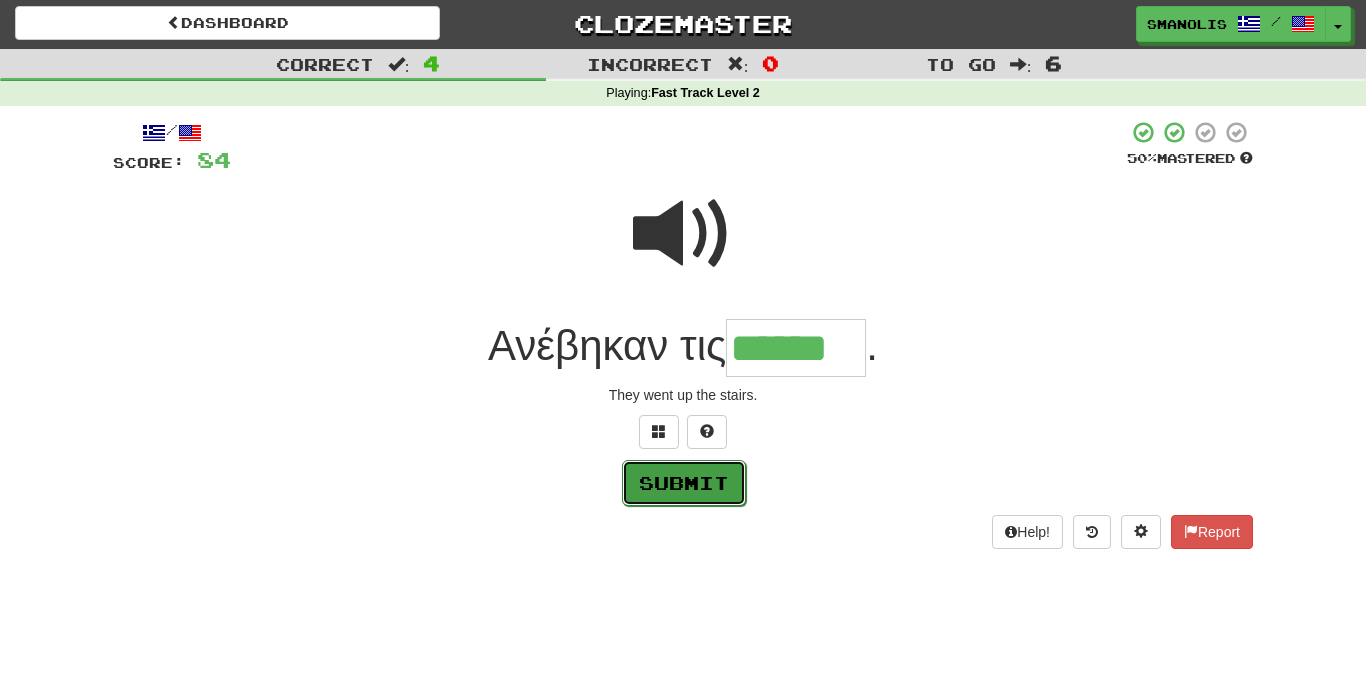 click on "Submit" at bounding box center (684, 483) 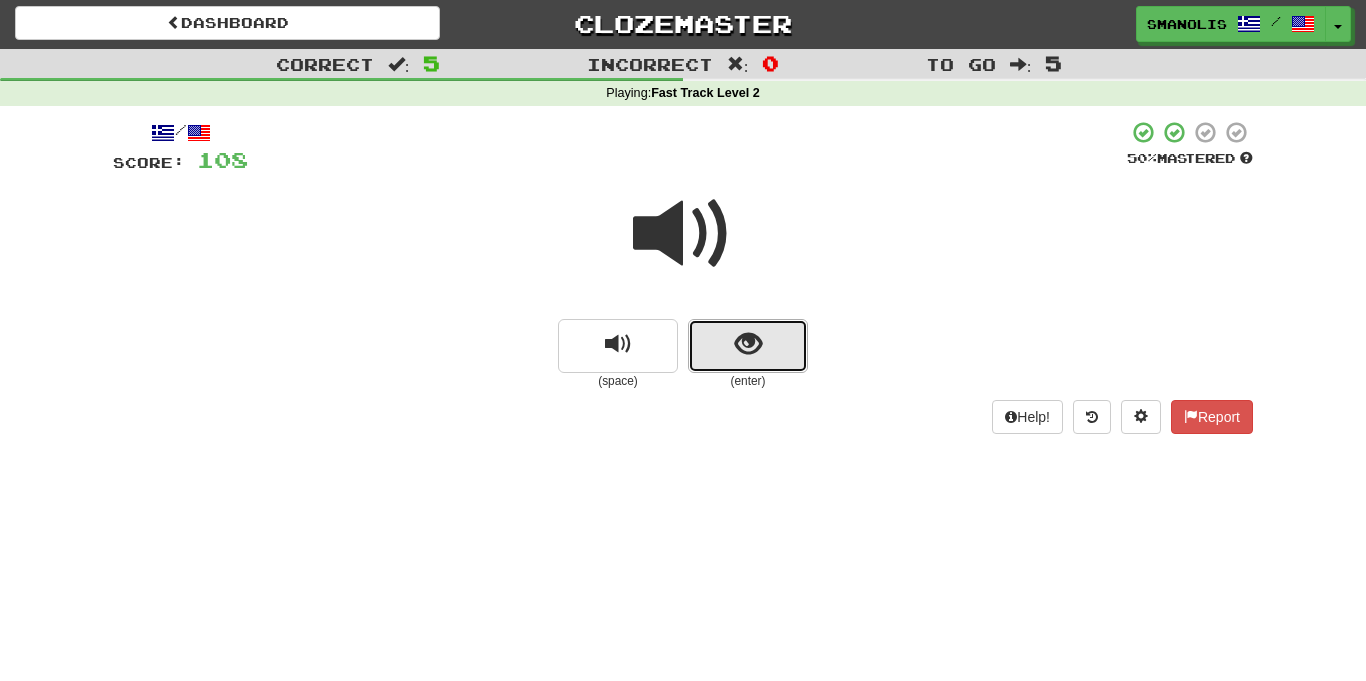 click at bounding box center [748, 344] 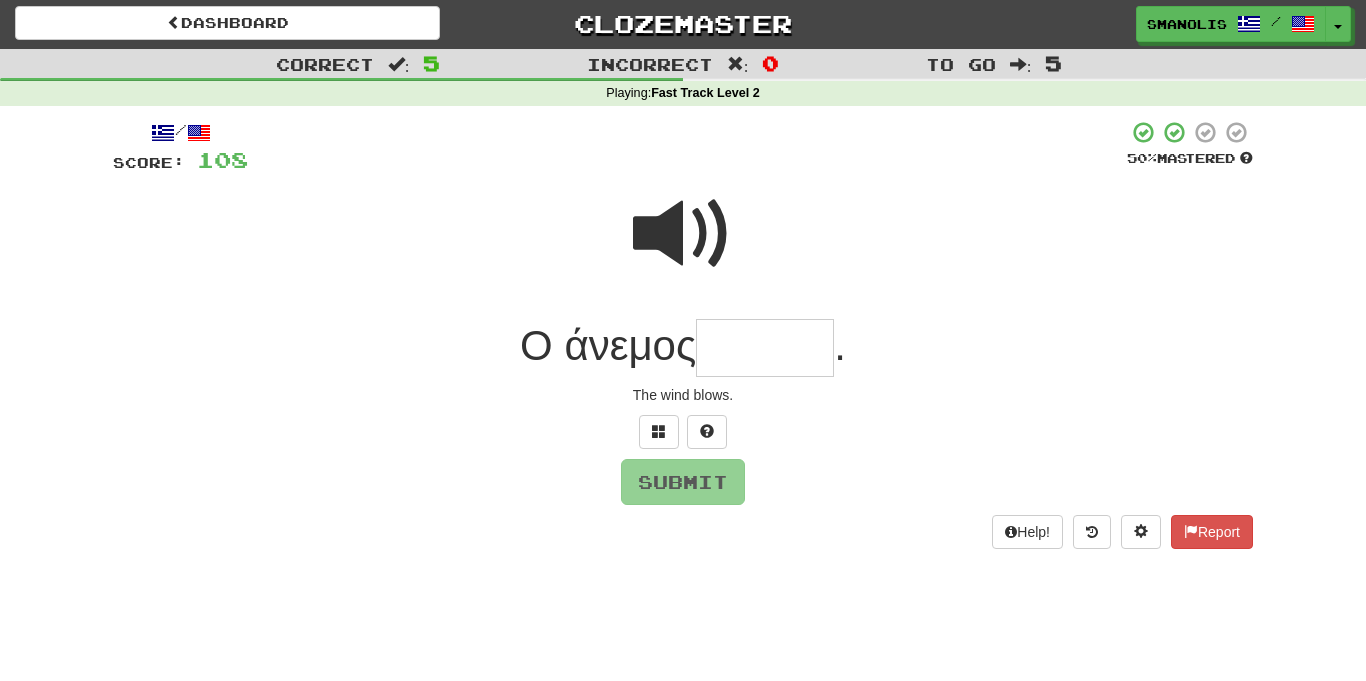 click at bounding box center [765, 348] 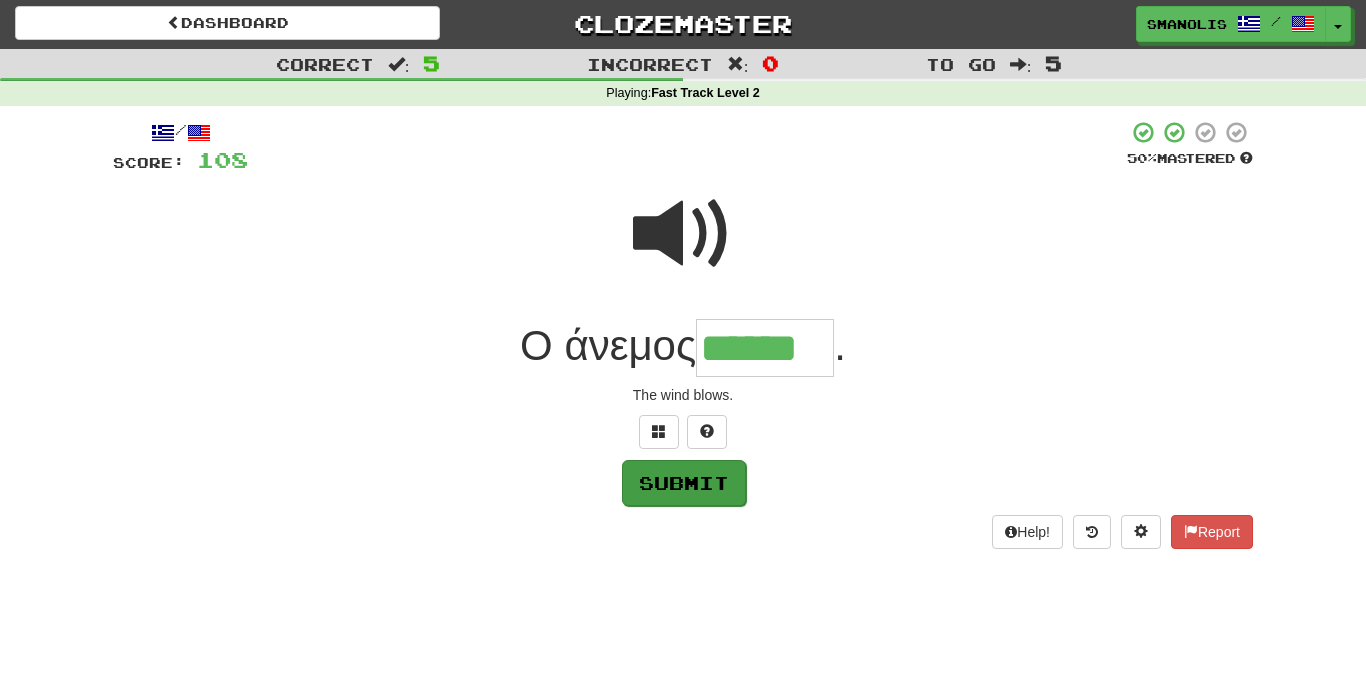 type on "******" 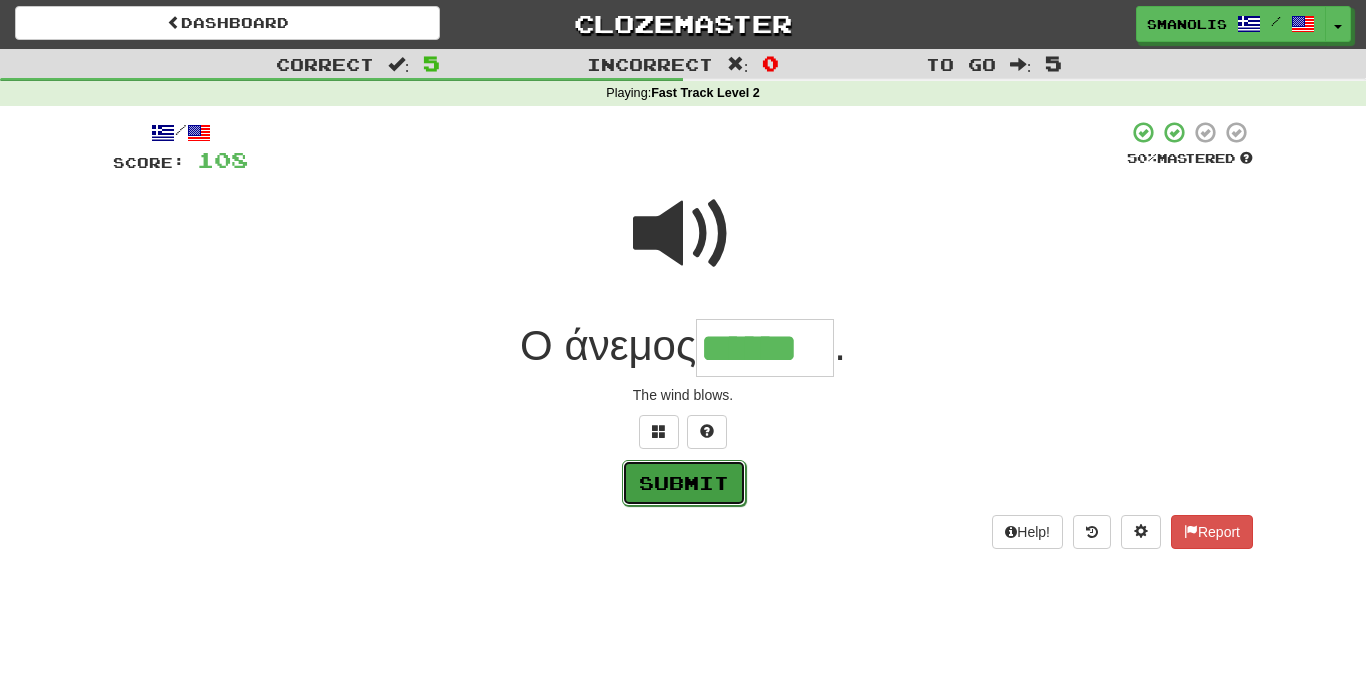 click on "Submit" at bounding box center (684, 483) 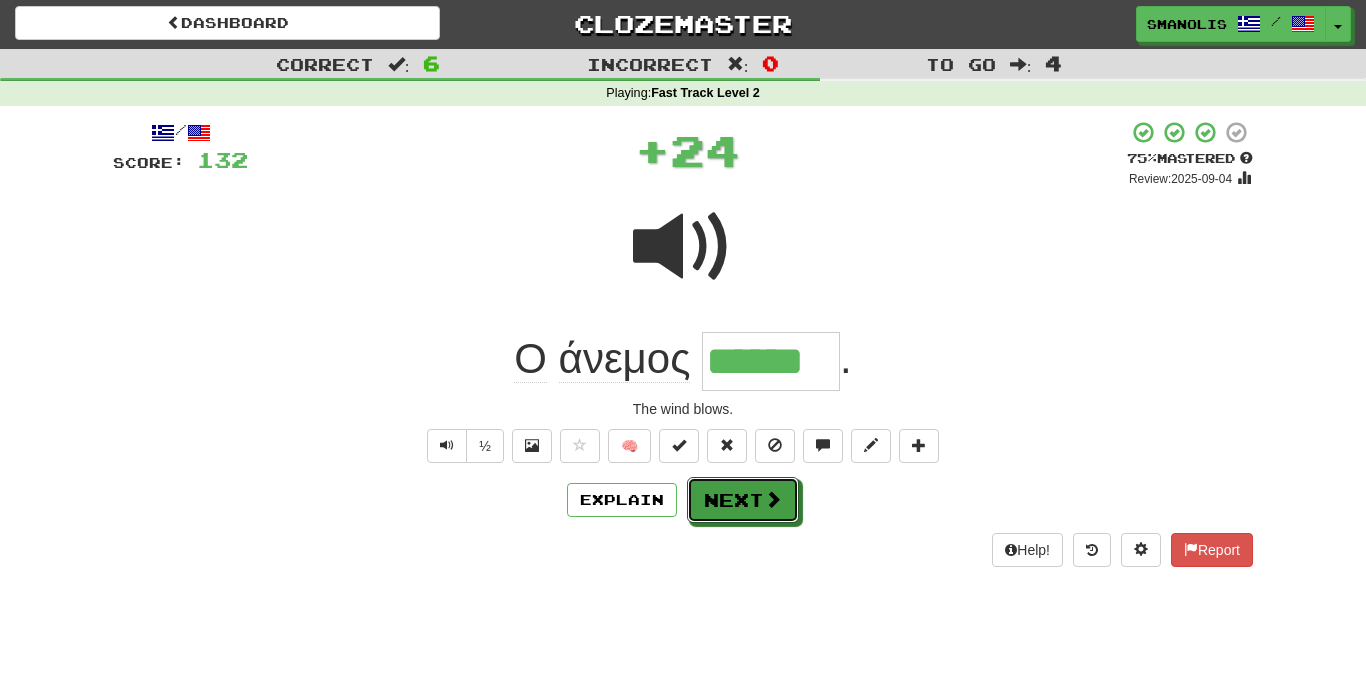 click on "Next" at bounding box center (743, 500) 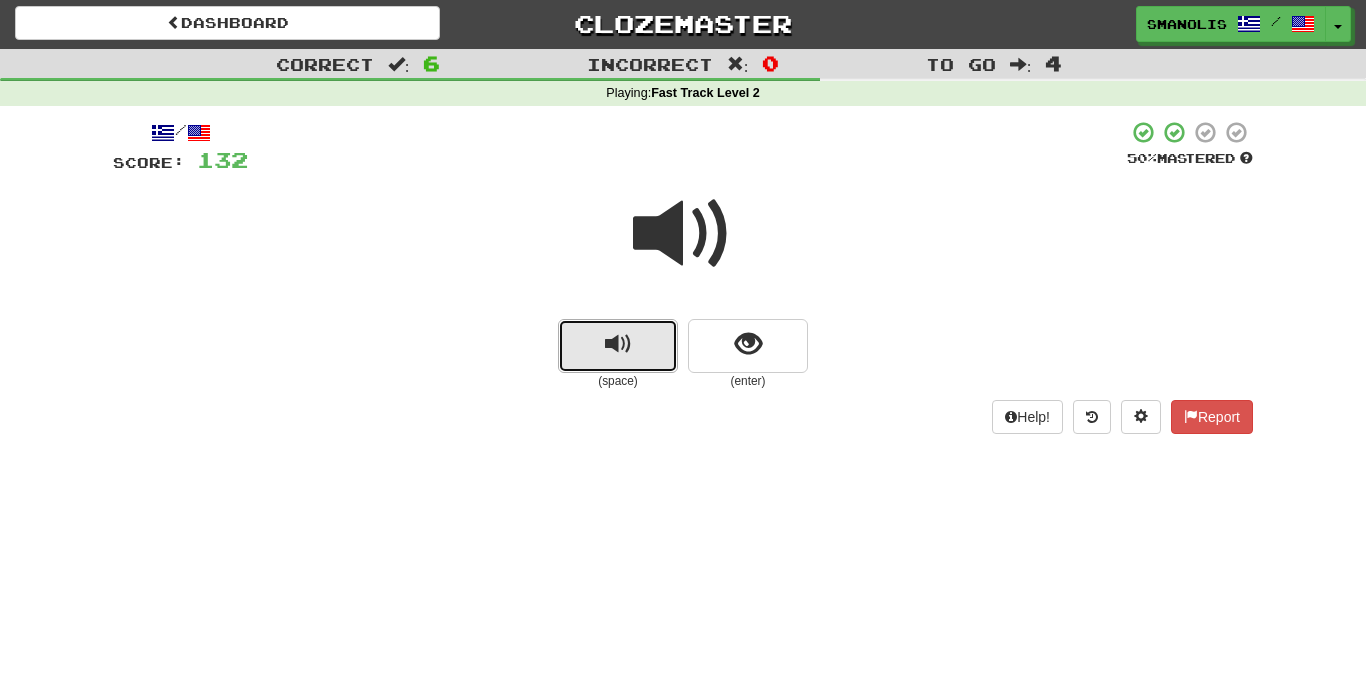 click at bounding box center [618, 346] 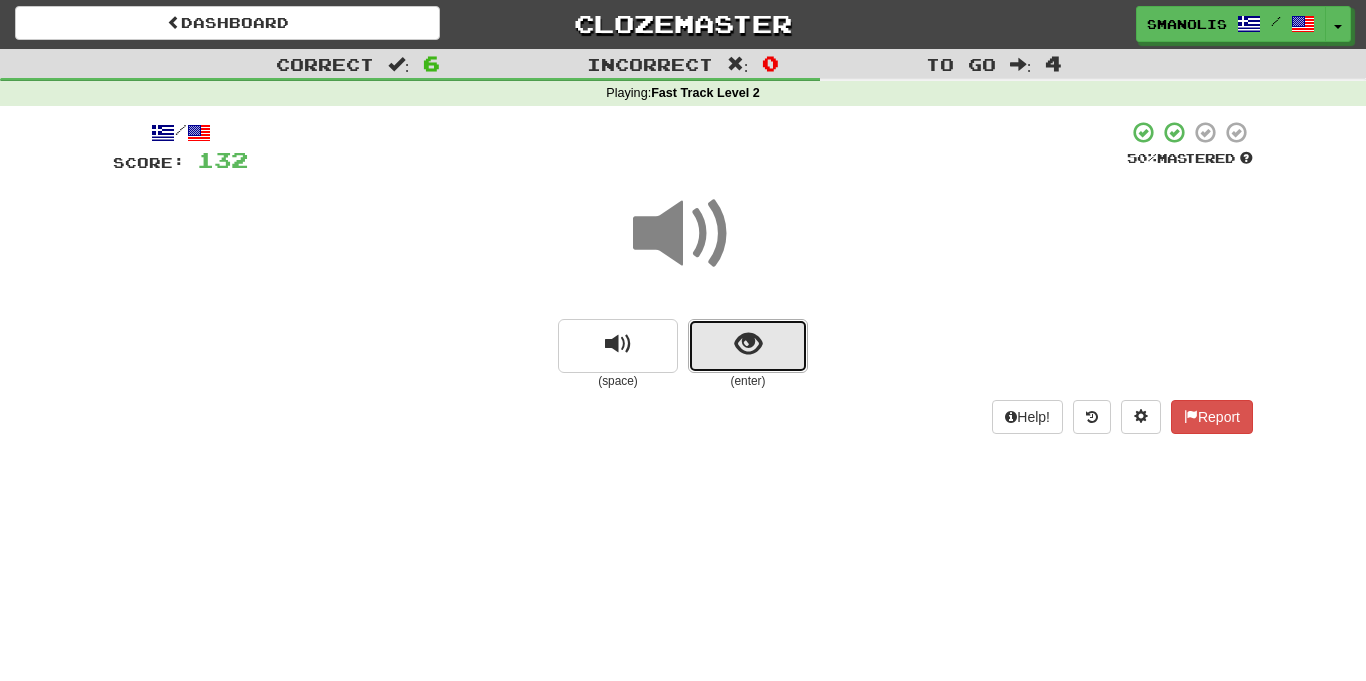 click at bounding box center [748, 346] 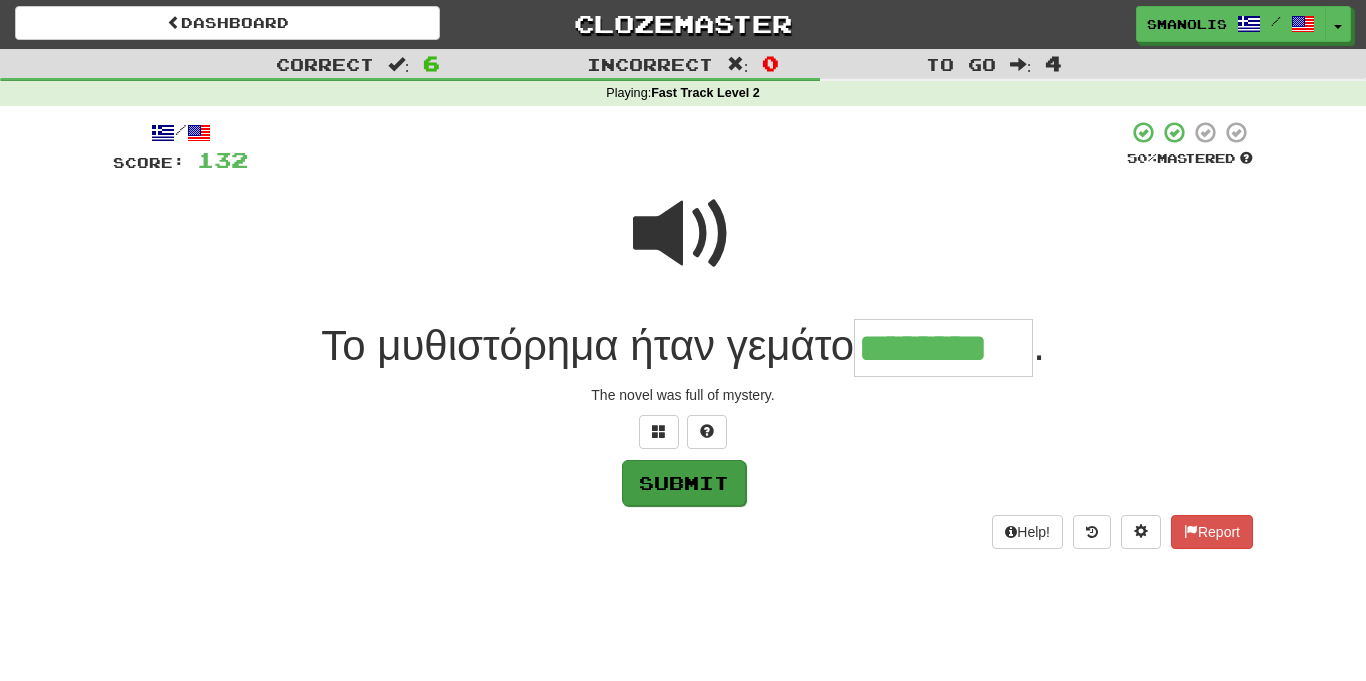 type on "********" 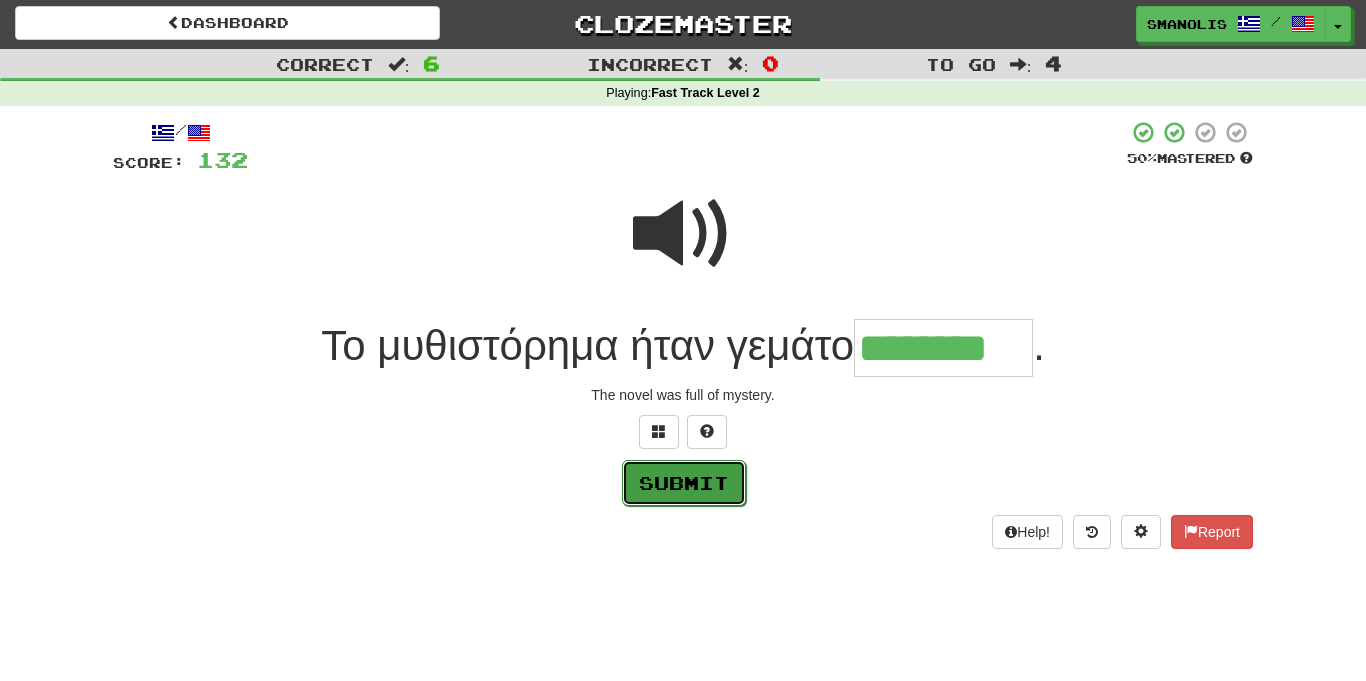 click on "Submit" at bounding box center [684, 483] 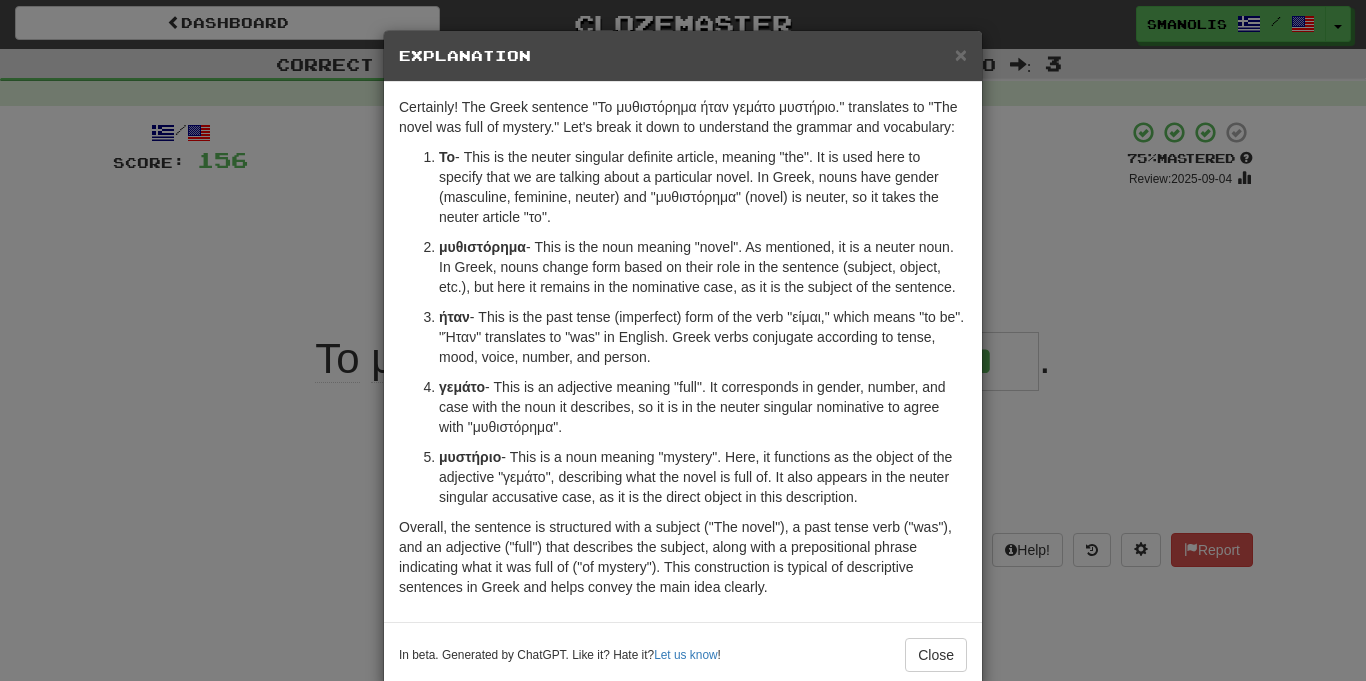 click on "× Explanation Certainly! The Greek sentence "Το μυθιστόρημα ήταν γεμάτο μυστήριο." translates to "The novel was full of mystery." Let's break it down to understand the grammar and vocabulary:
Το  - This is the neuter singular definite article, meaning "the". It is used here to specify that we are talking about a particular novel. In Greek, nouns have gender (masculine, feminine, neuter) and "μυθιστόρημα" (novel) is neuter, so it takes the neuter article "το".
μυθιστόρημα  - This is the noun meaning "novel". As mentioned, it is a neuter noun. In Greek, nouns change form based on their role in the sentence (subject, object, etc.), but here it remains in the nominative case, as it is the subject of the sentence.
ήταν  - This is the past tense (imperfect) form of the verb "είμαι," which means "to be". "Ήταν" translates to "was" in English. Greek verbs conjugate according to tense, mood, voice, number, and person." at bounding box center (683, 340) 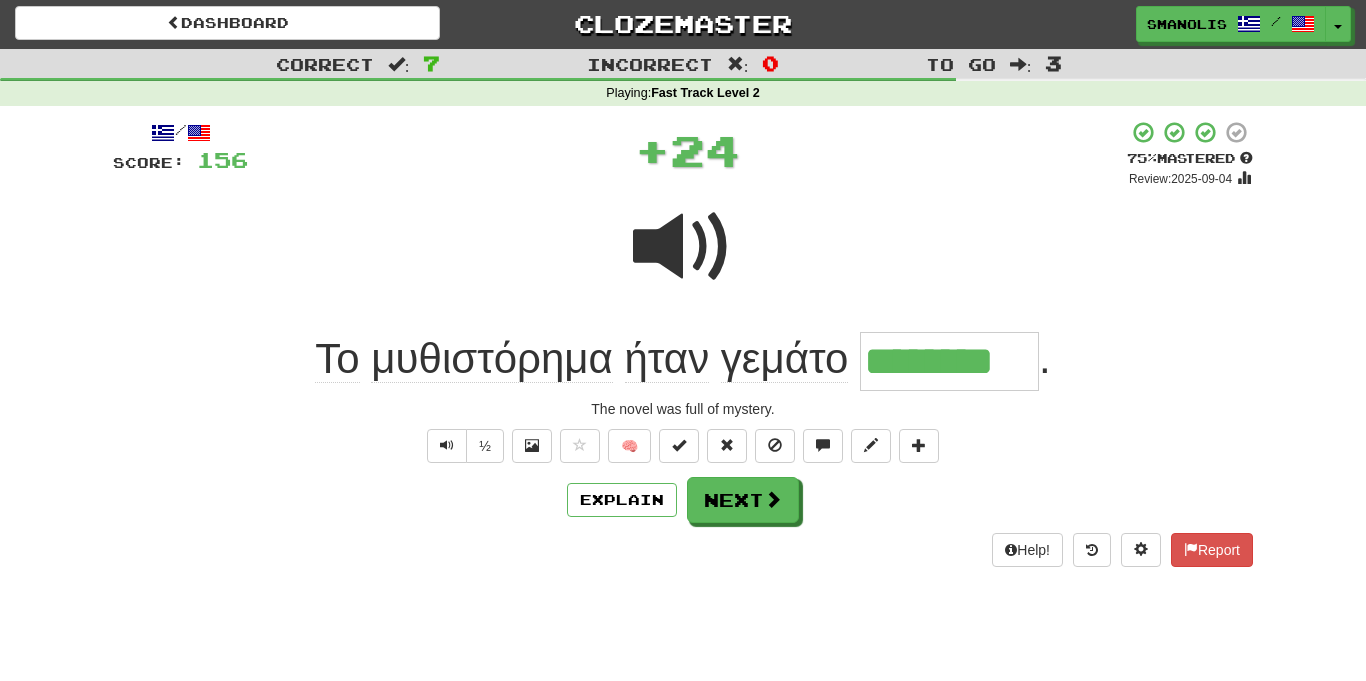 click on "Explain Next" at bounding box center (683, 500) 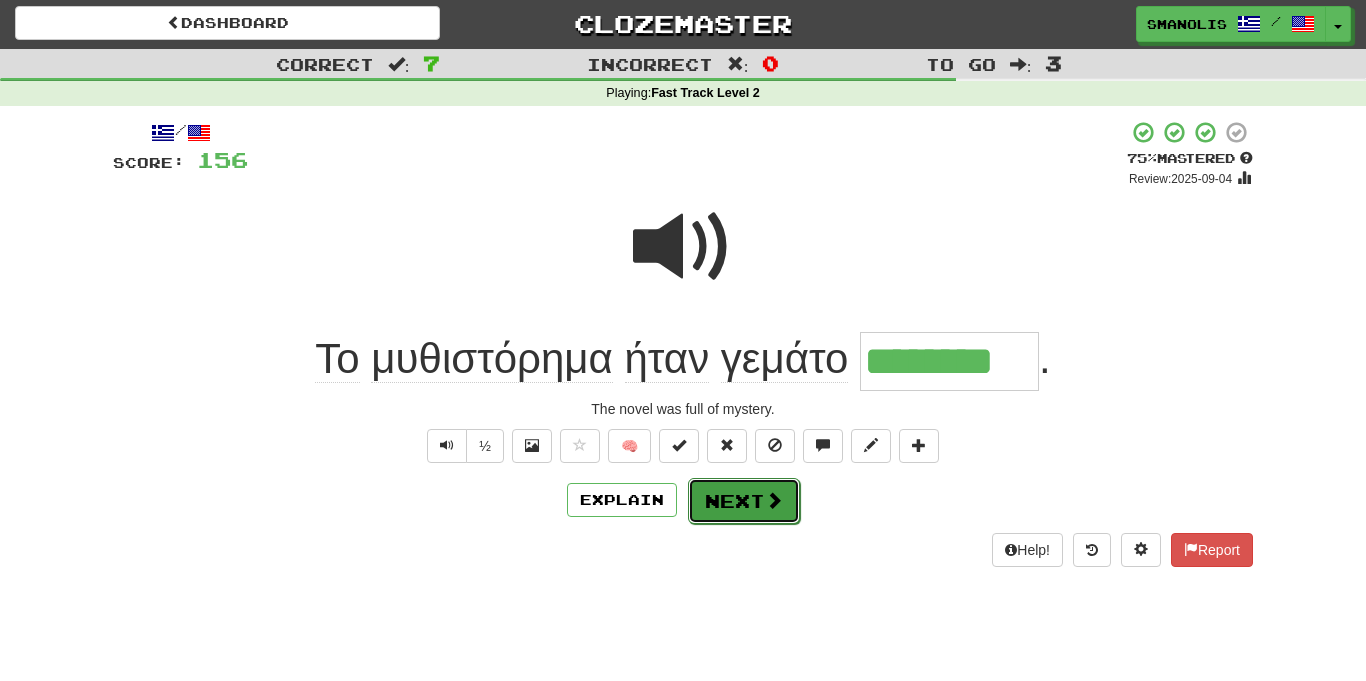 click on "Next" at bounding box center (744, 501) 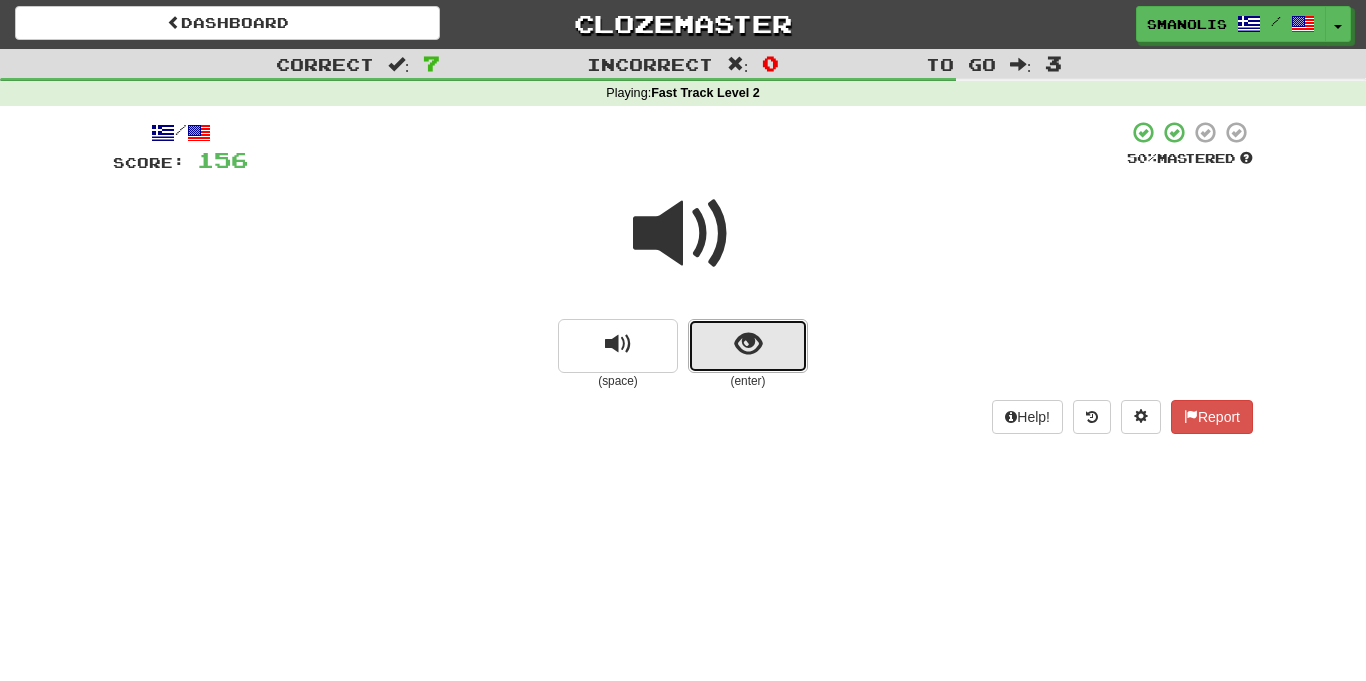 click at bounding box center (748, 344) 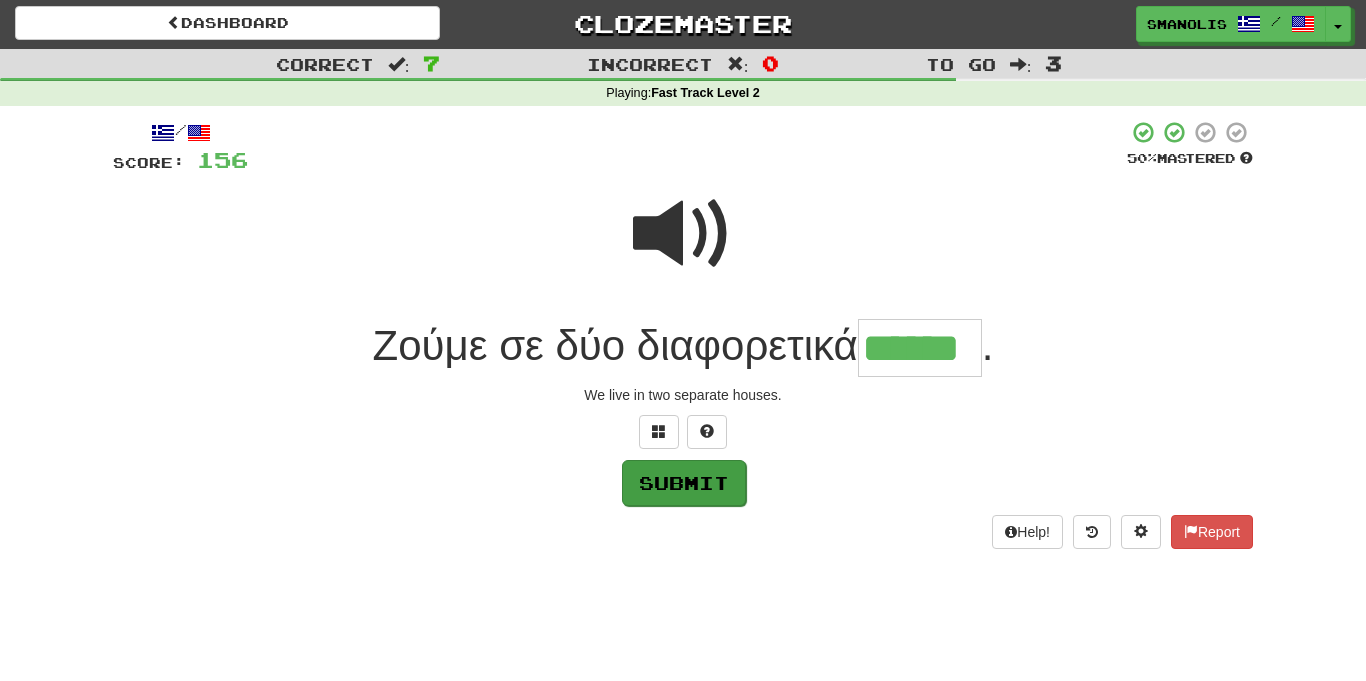 type on "******" 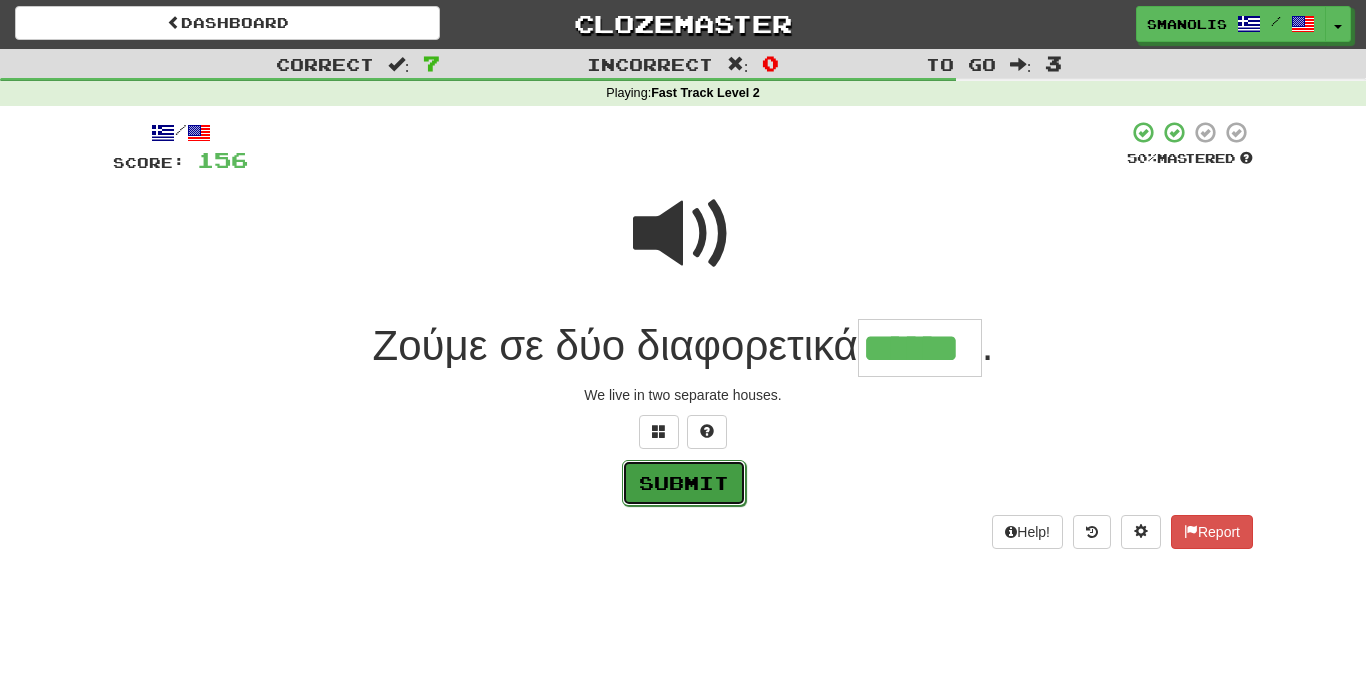 click on "Submit" at bounding box center [684, 483] 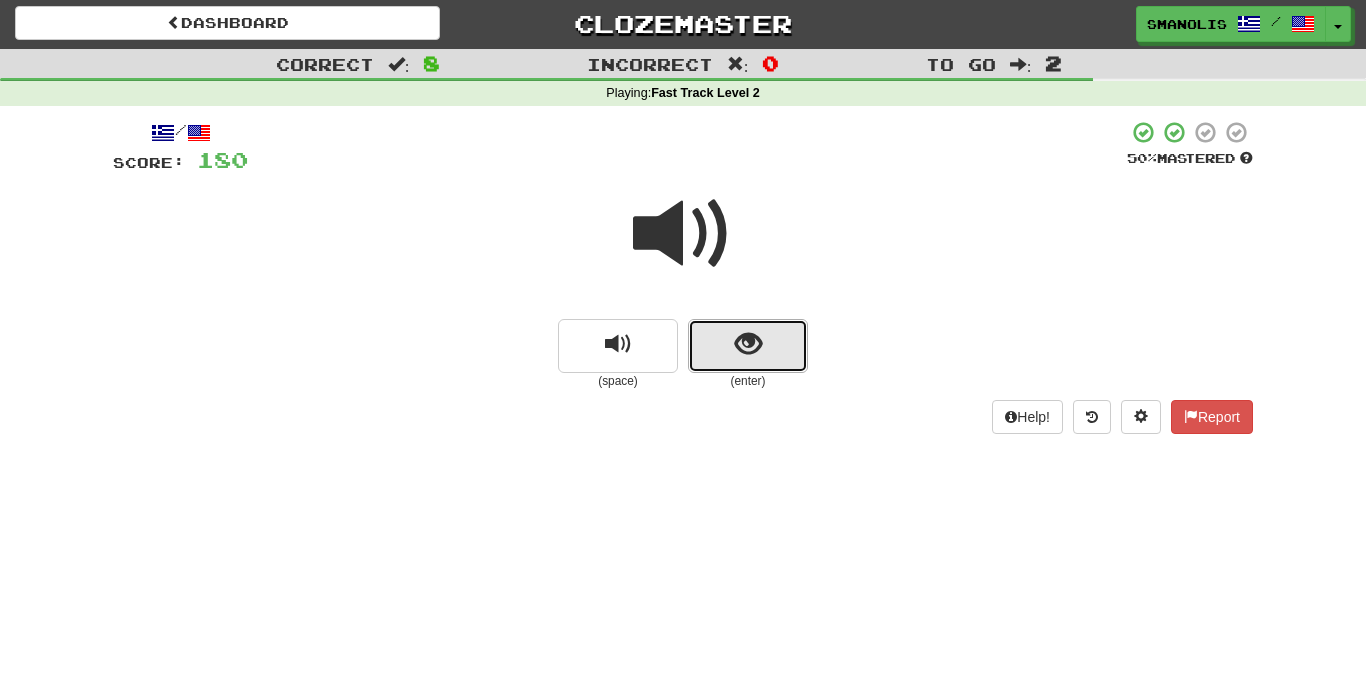 click at bounding box center (748, 346) 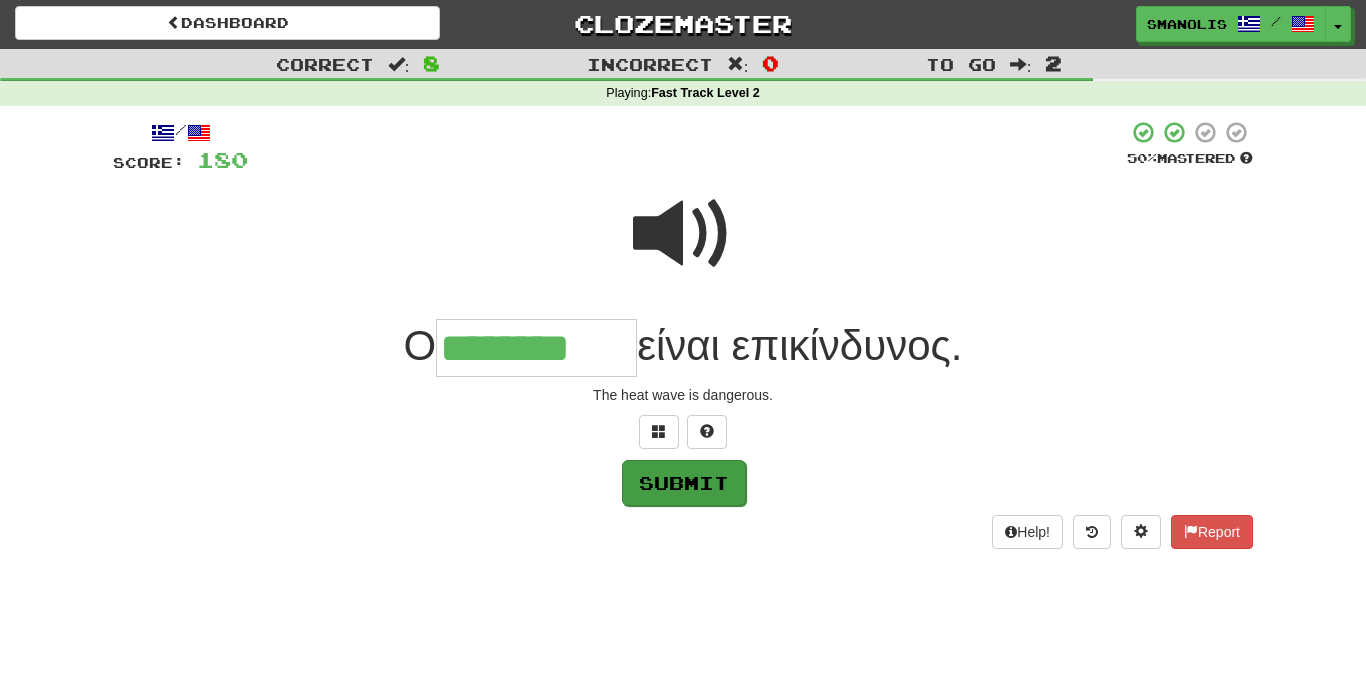 type on "********" 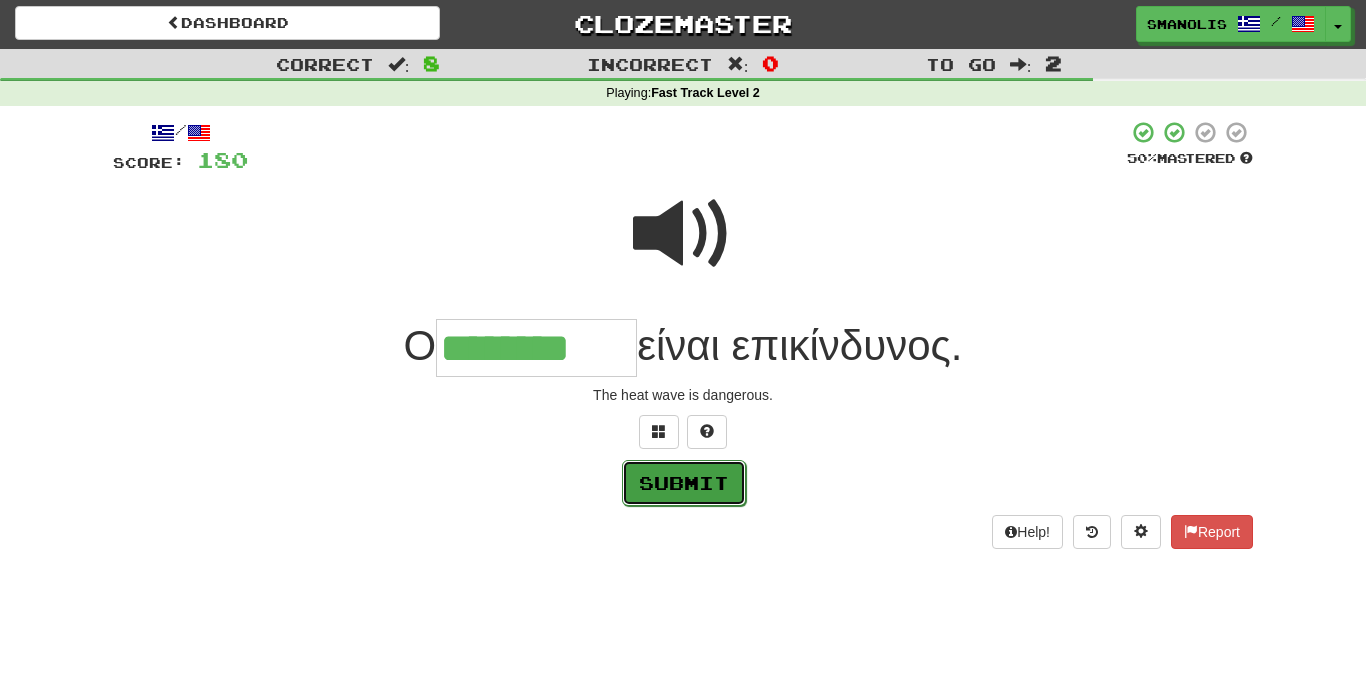 click on "Submit" at bounding box center (684, 483) 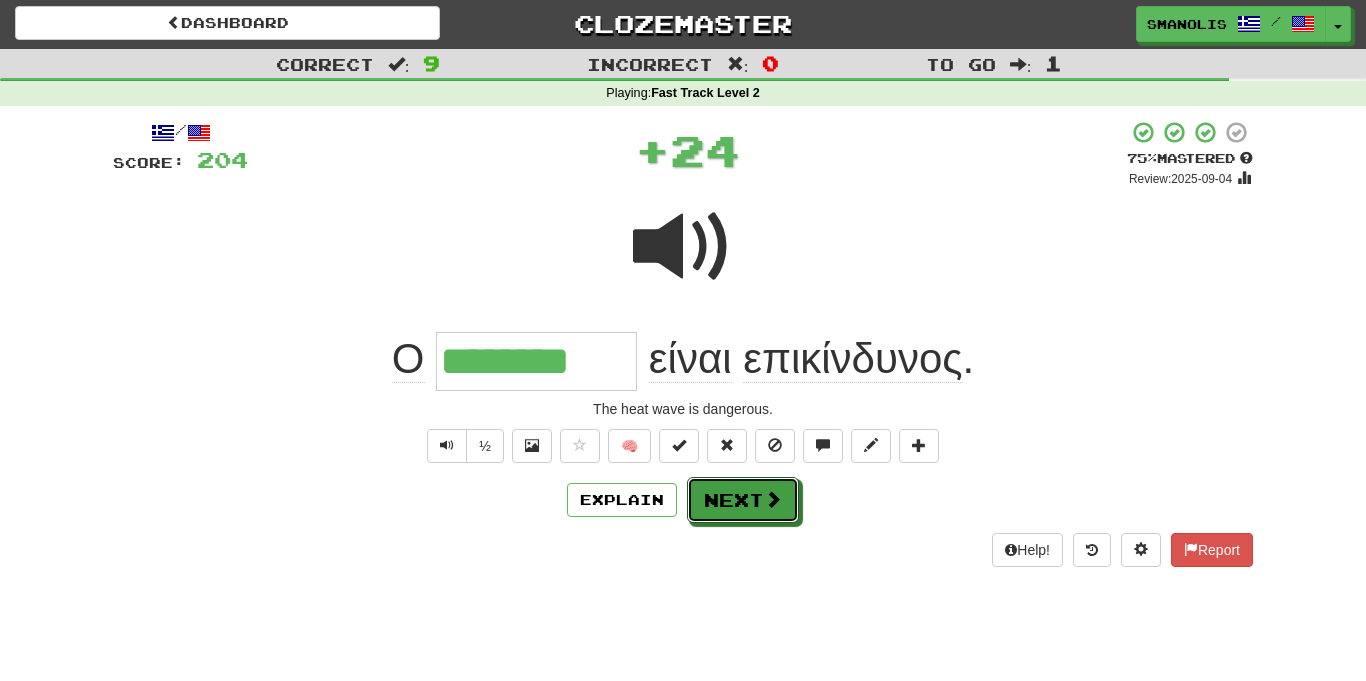 click on "Next" at bounding box center [743, 500] 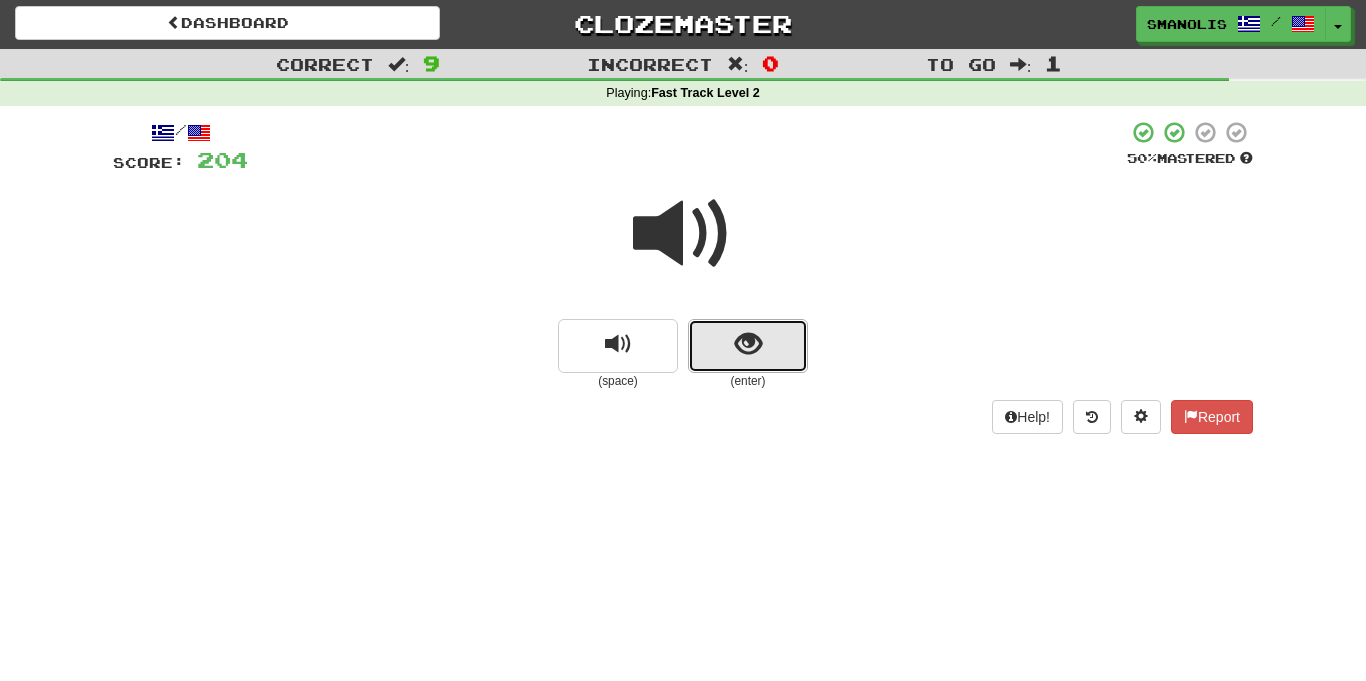click at bounding box center [748, 346] 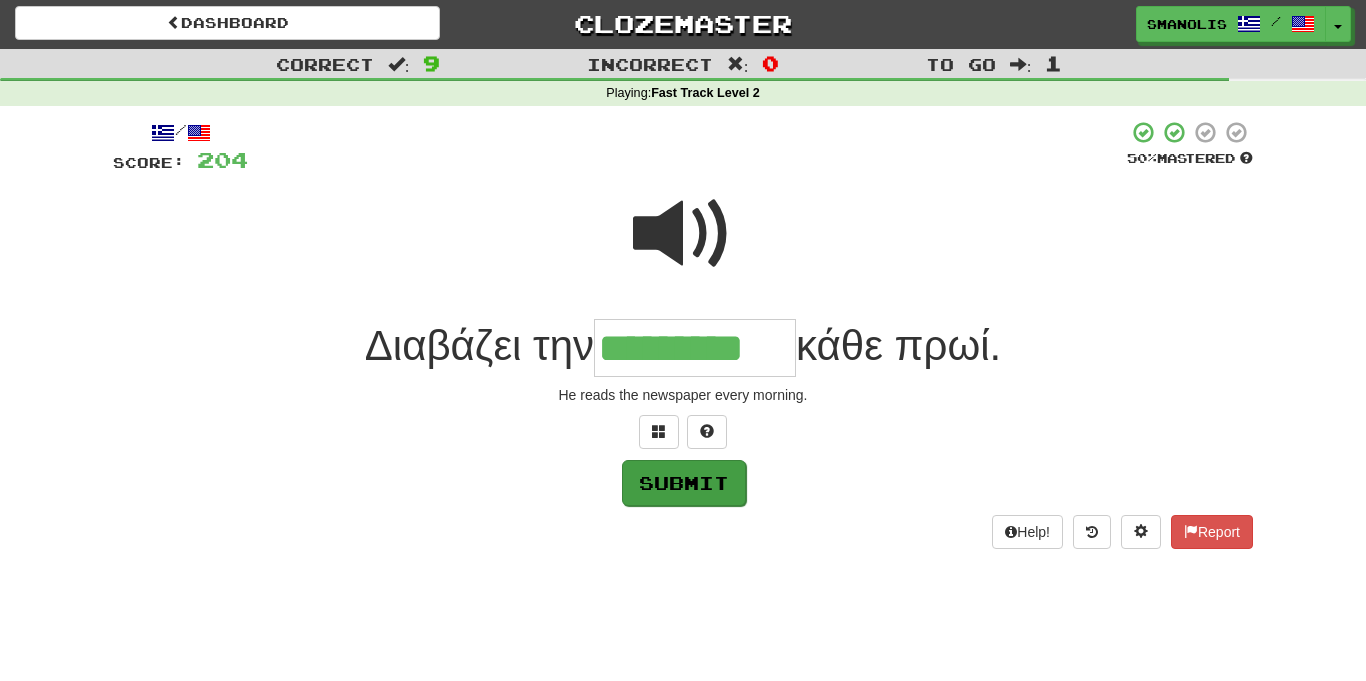 type on "*********" 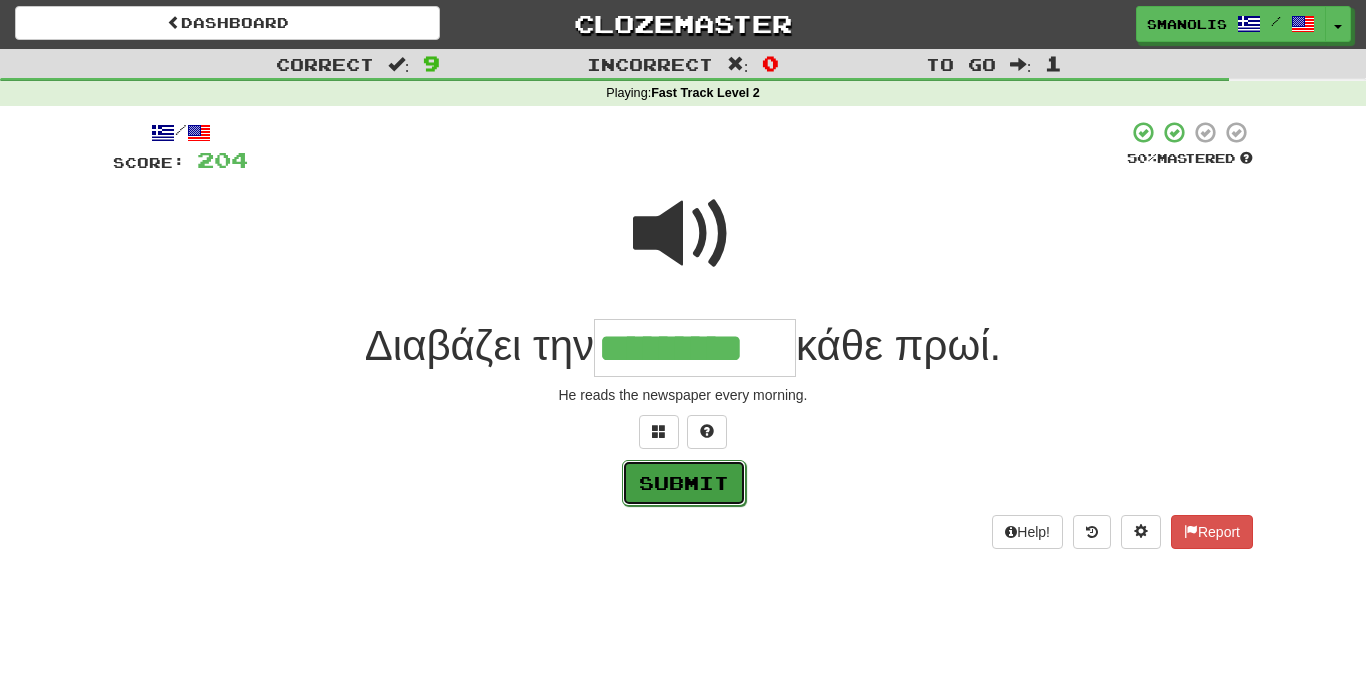 click on "Submit" at bounding box center [684, 483] 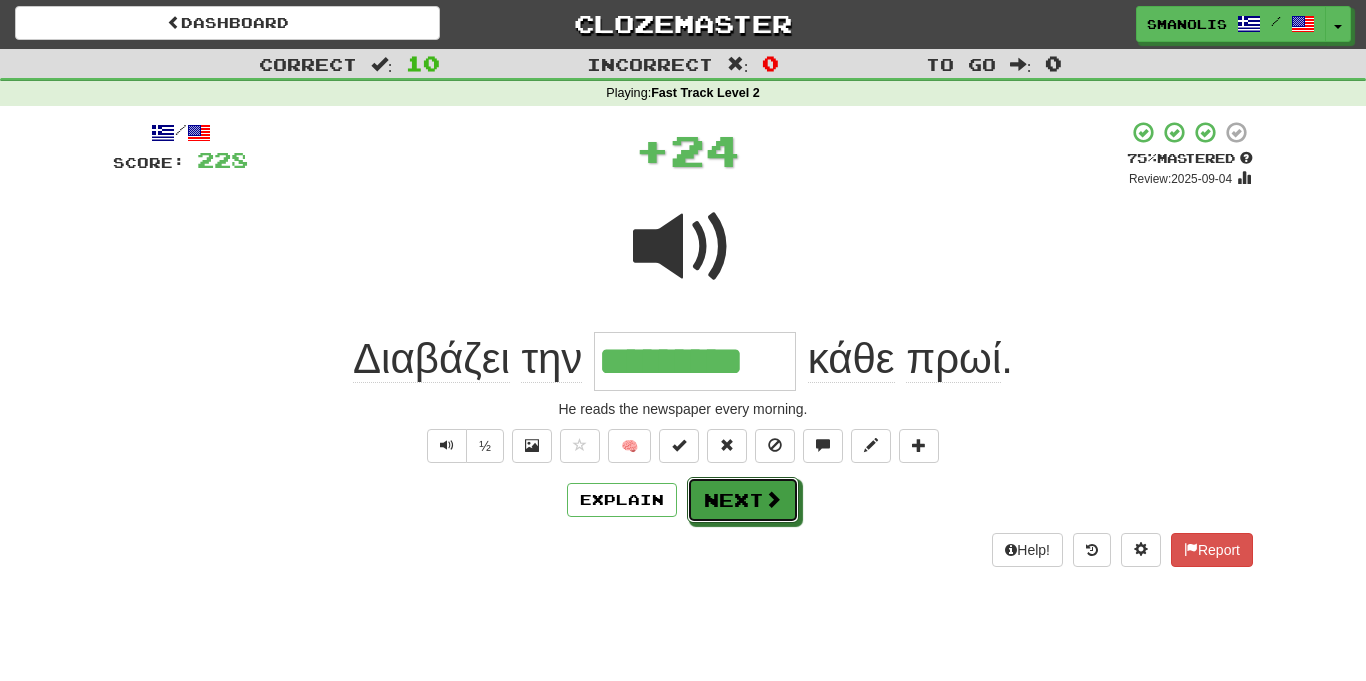 click on "Next" at bounding box center [743, 500] 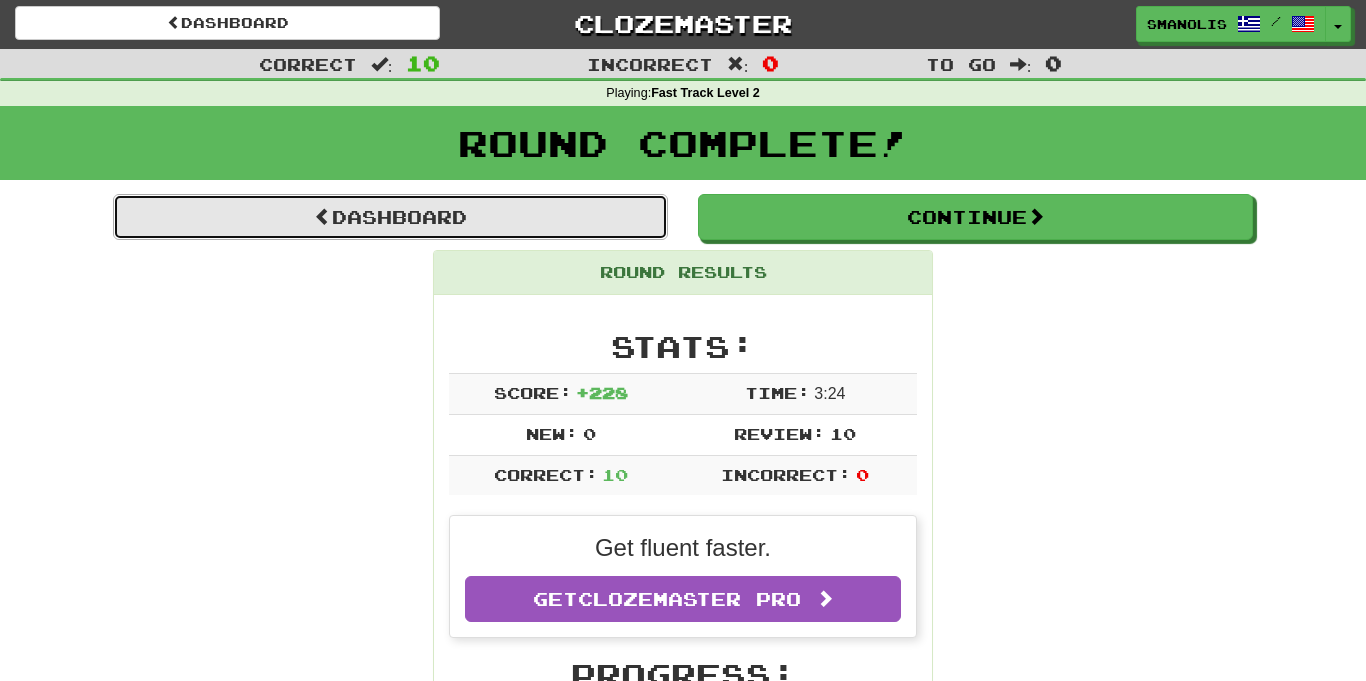 click on "Dashboard" at bounding box center [390, 217] 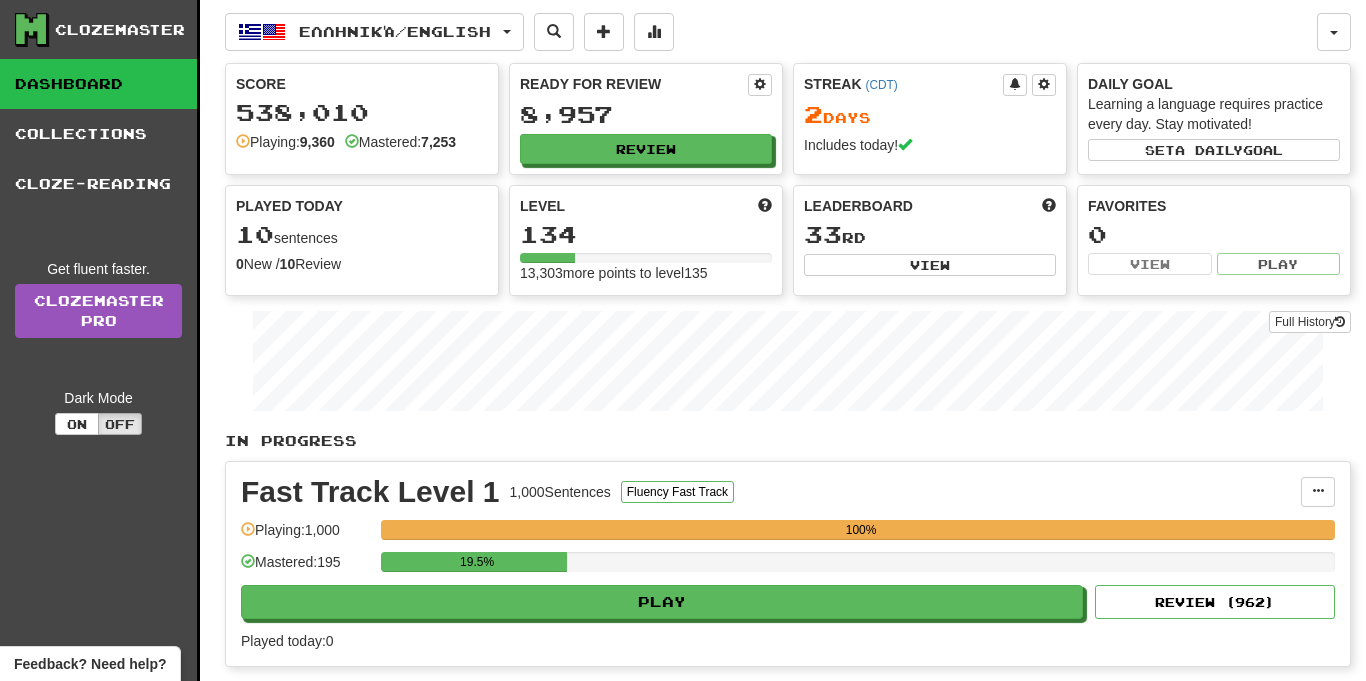scroll, scrollTop: 0, scrollLeft: 0, axis: both 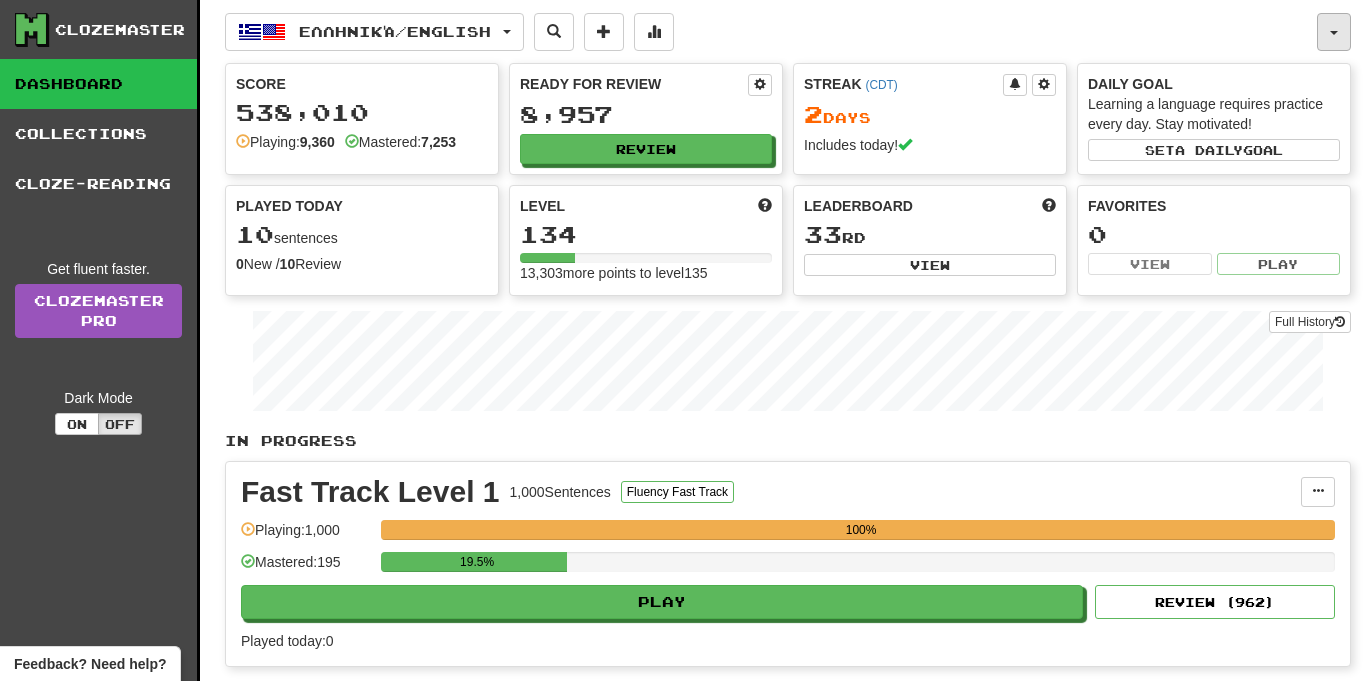 click at bounding box center [1334, 33] 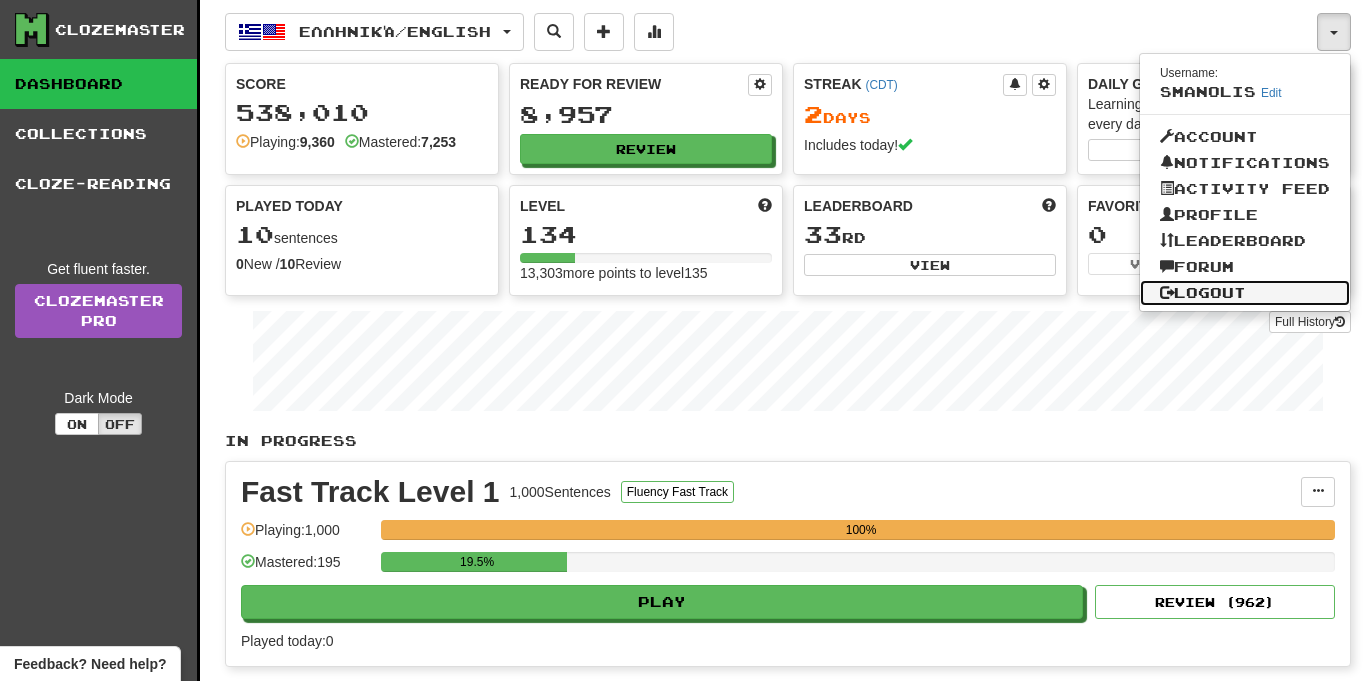 click on "Logout" at bounding box center [1245, 293] 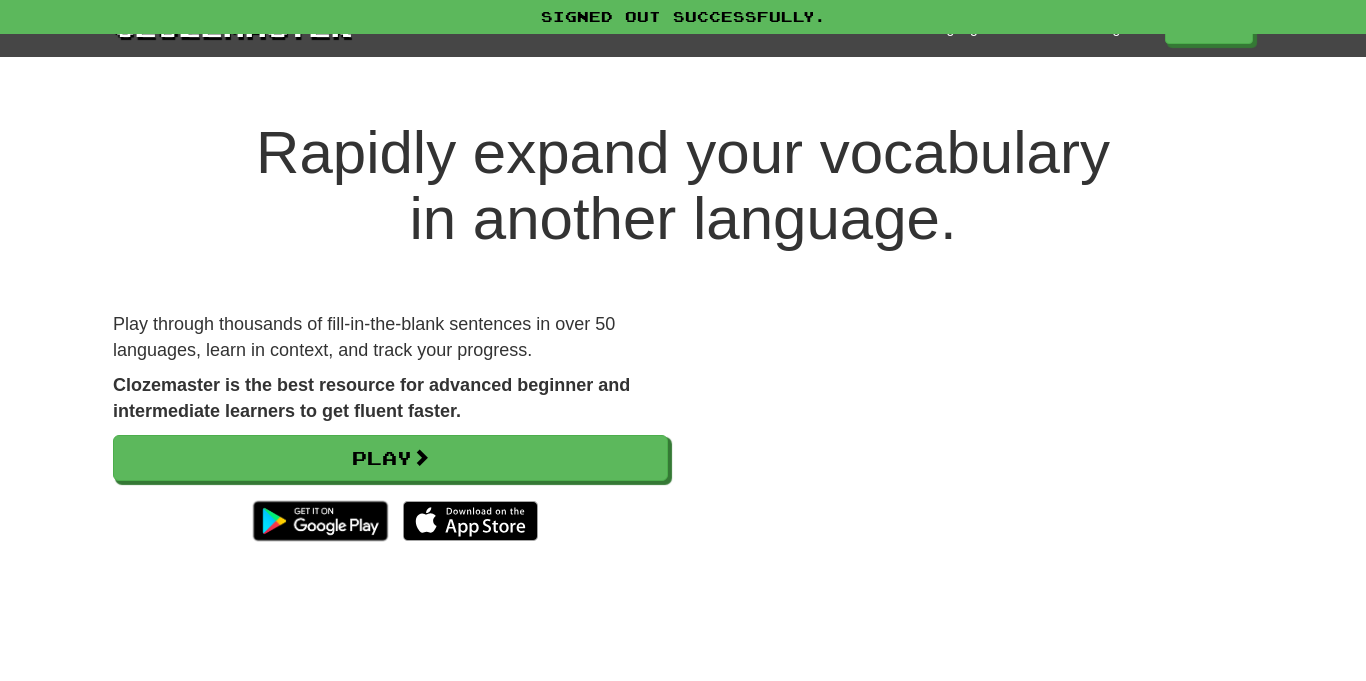 scroll, scrollTop: 0, scrollLeft: 0, axis: both 